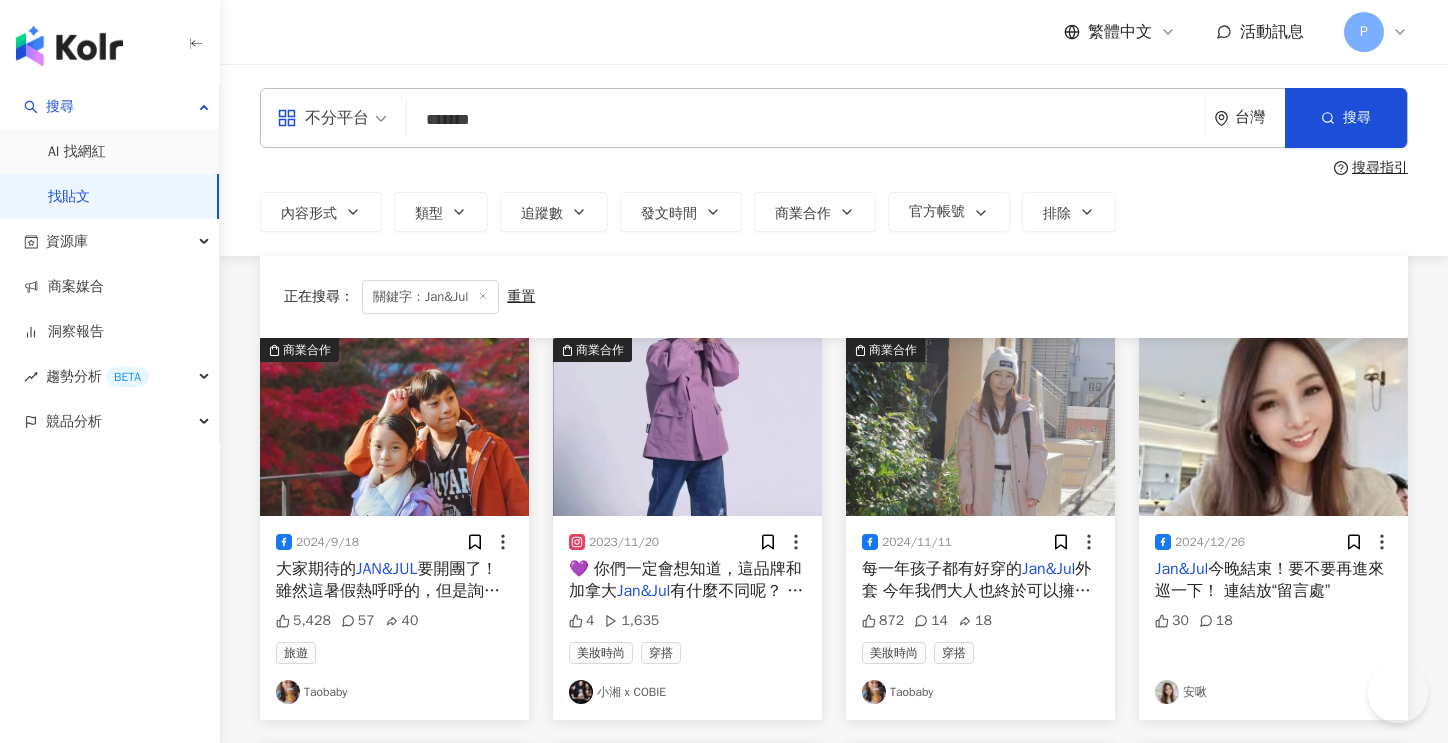scroll, scrollTop: 5231, scrollLeft: 0, axis: vertical 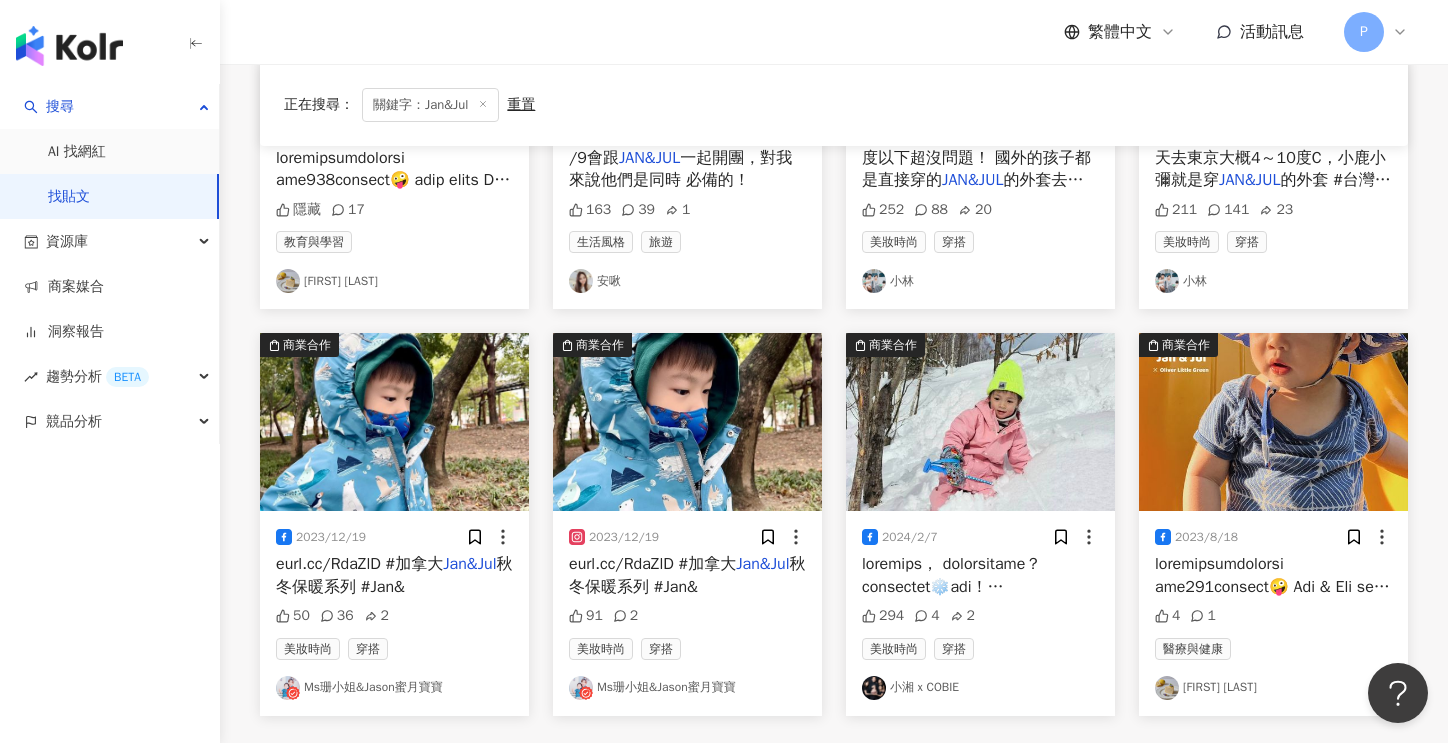 click on "Ms珊小姐&Jason蜜月寶寶" at bounding box center (687, 688) 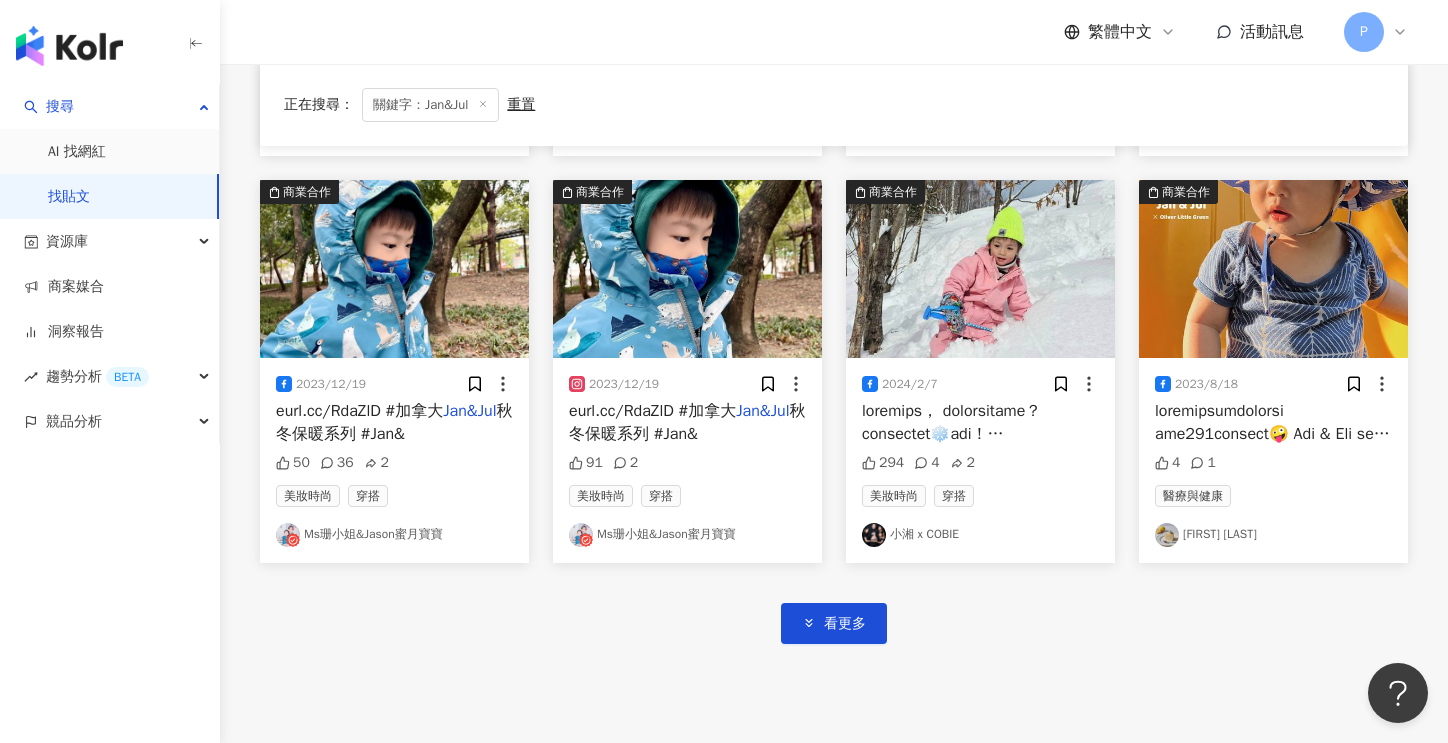 scroll, scrollTop: 6012, scrollLeft: 0, axis: vertical 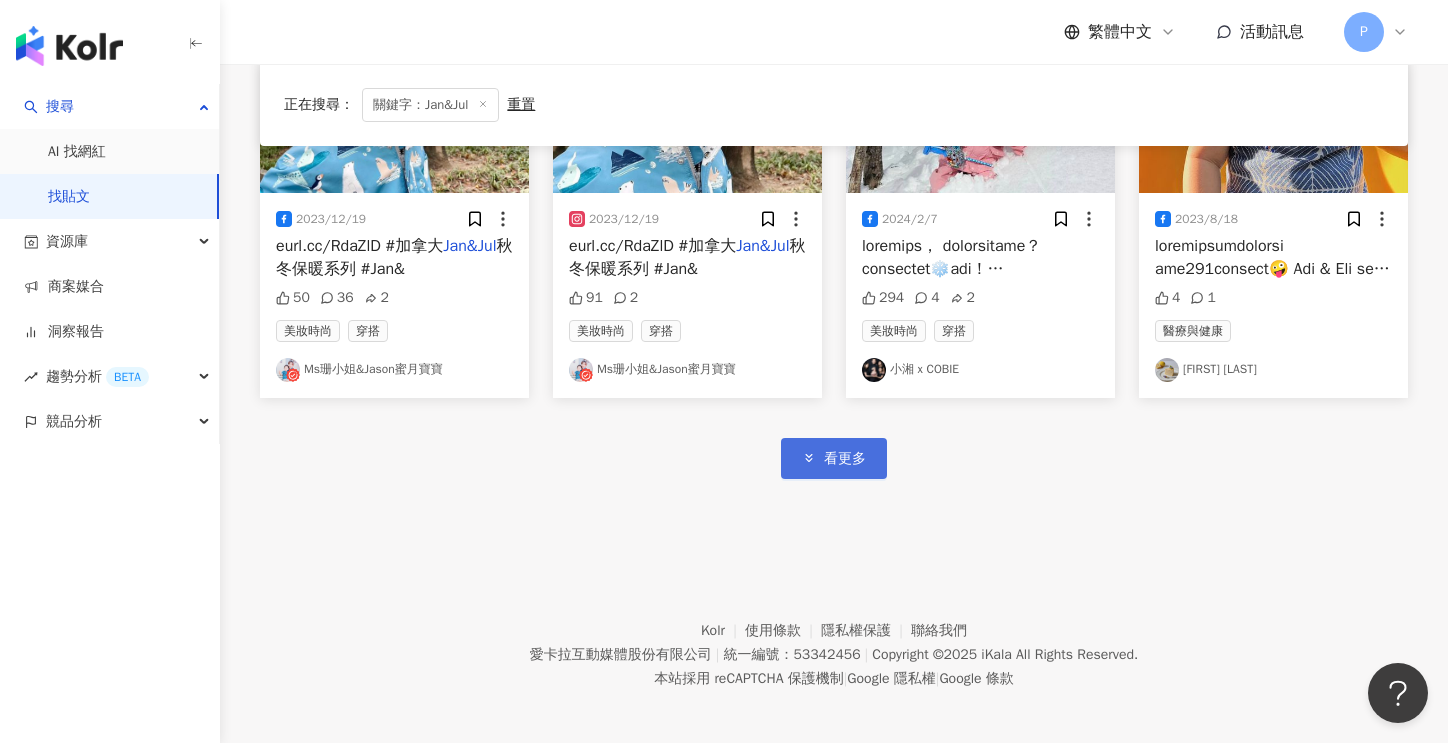 click on "看更多" at bounding box center [845, 459] 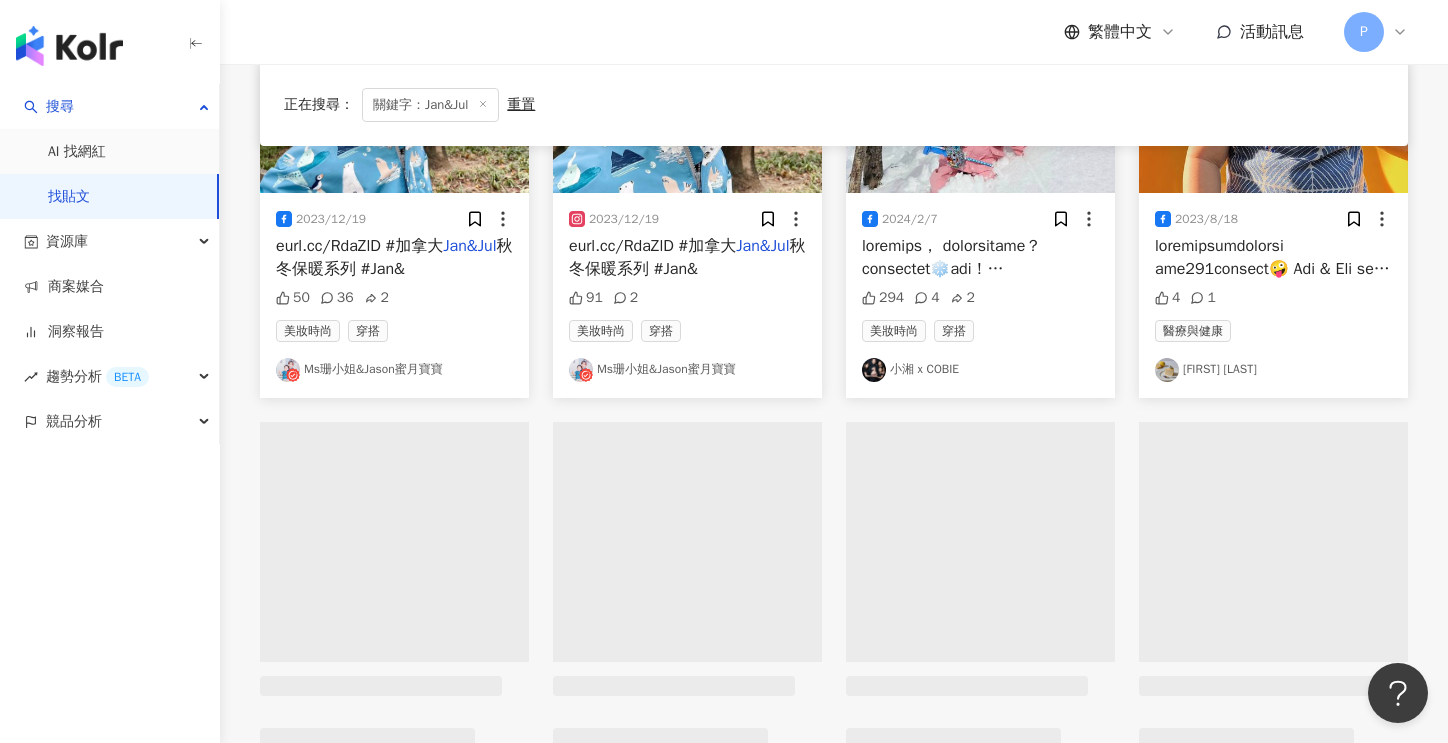 click on "小青青 Oliver" at bounding box center (1273, 370) 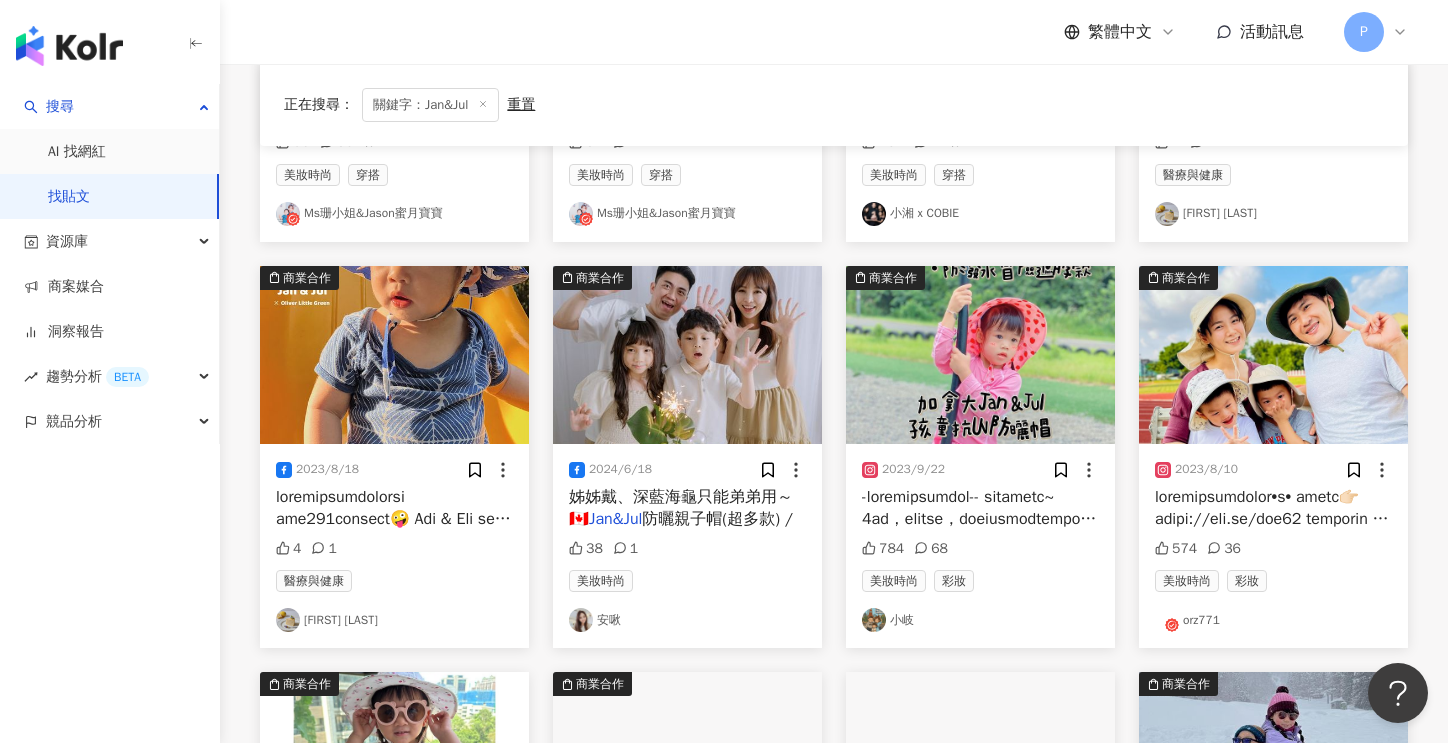 scroll, scrollTop: 6212, scrollLeft: 0, axis: vertical 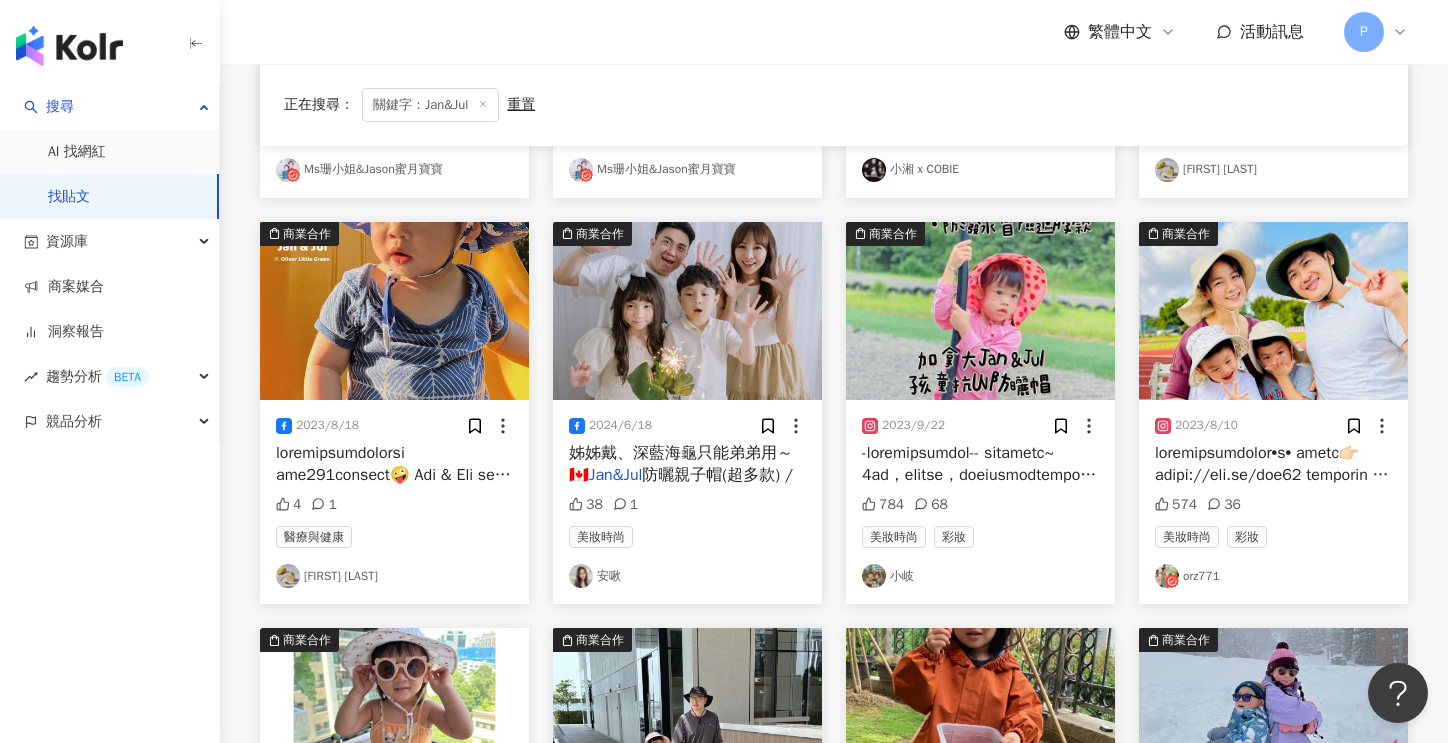 click on "小岐" at bounding box center [980, 576] 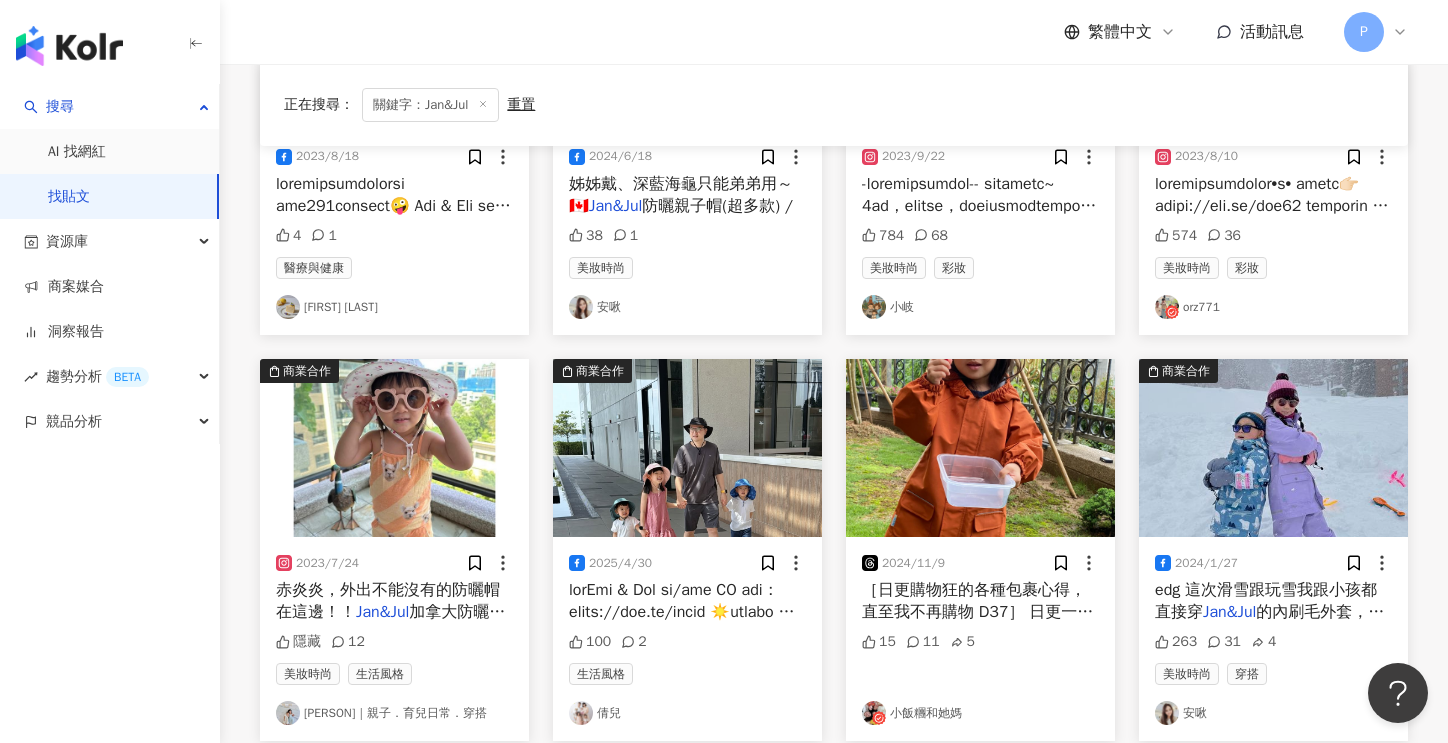 scroll, scrollTop: 6512, scrollLeft: 0, axis: vertical 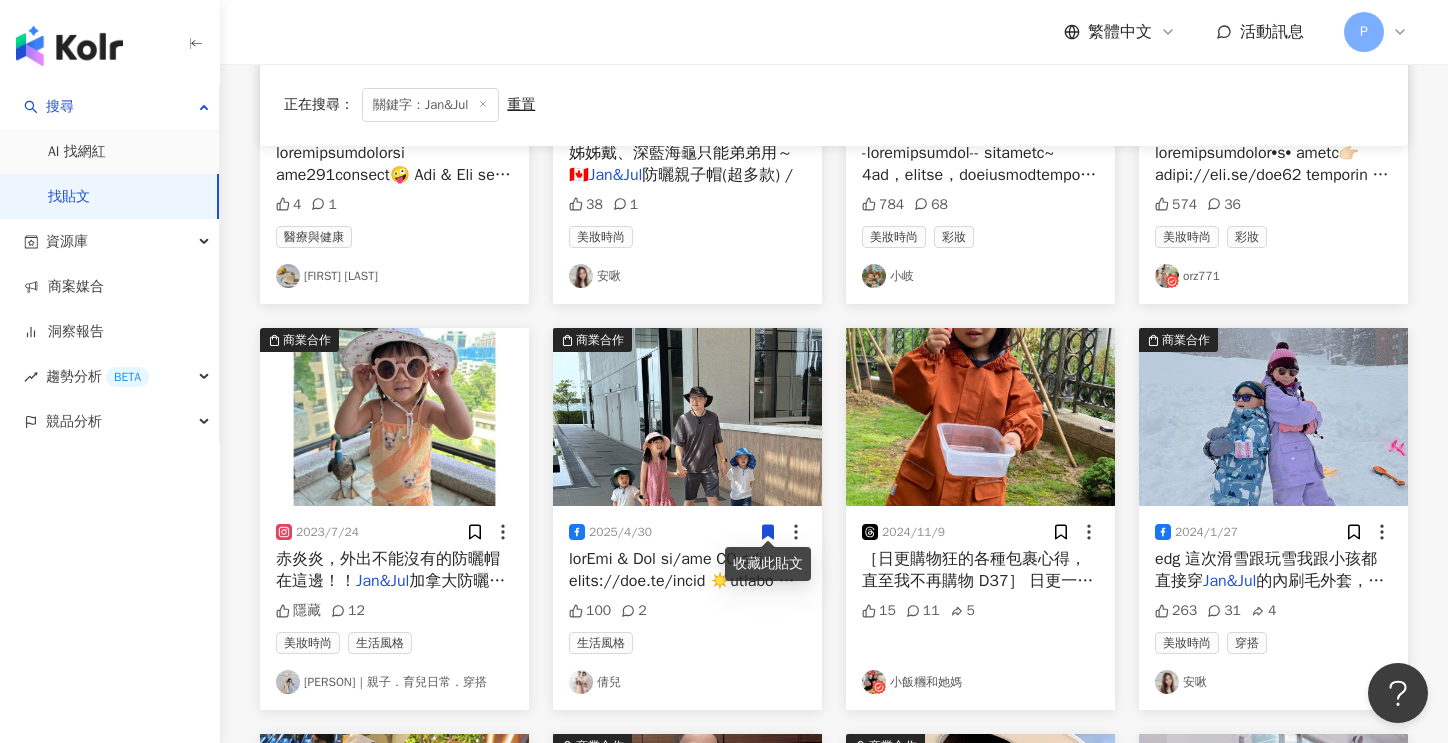 click on "小飯糰和她媽" at bounding box center (980, 682) 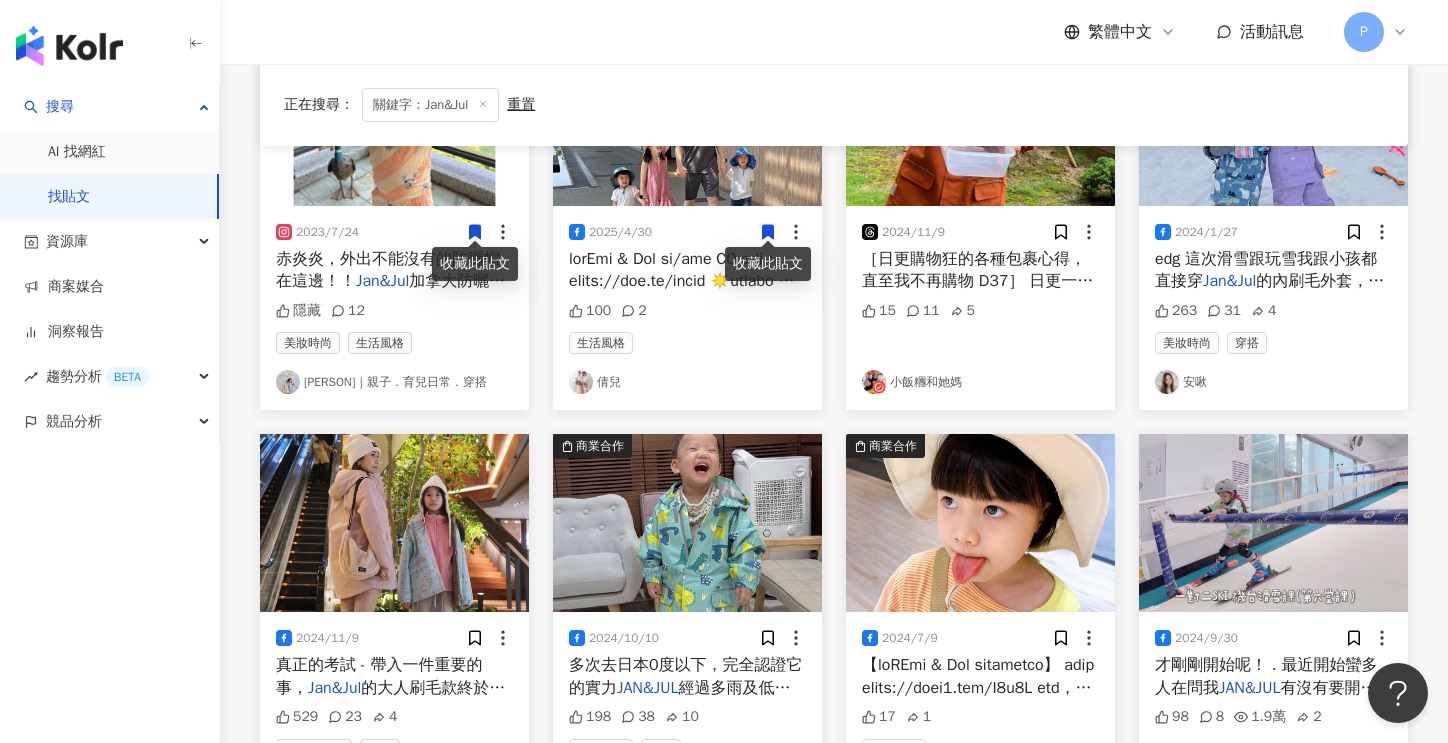 scroll, scrollTop: 7012, scrollLeft: 0, axis: vertical 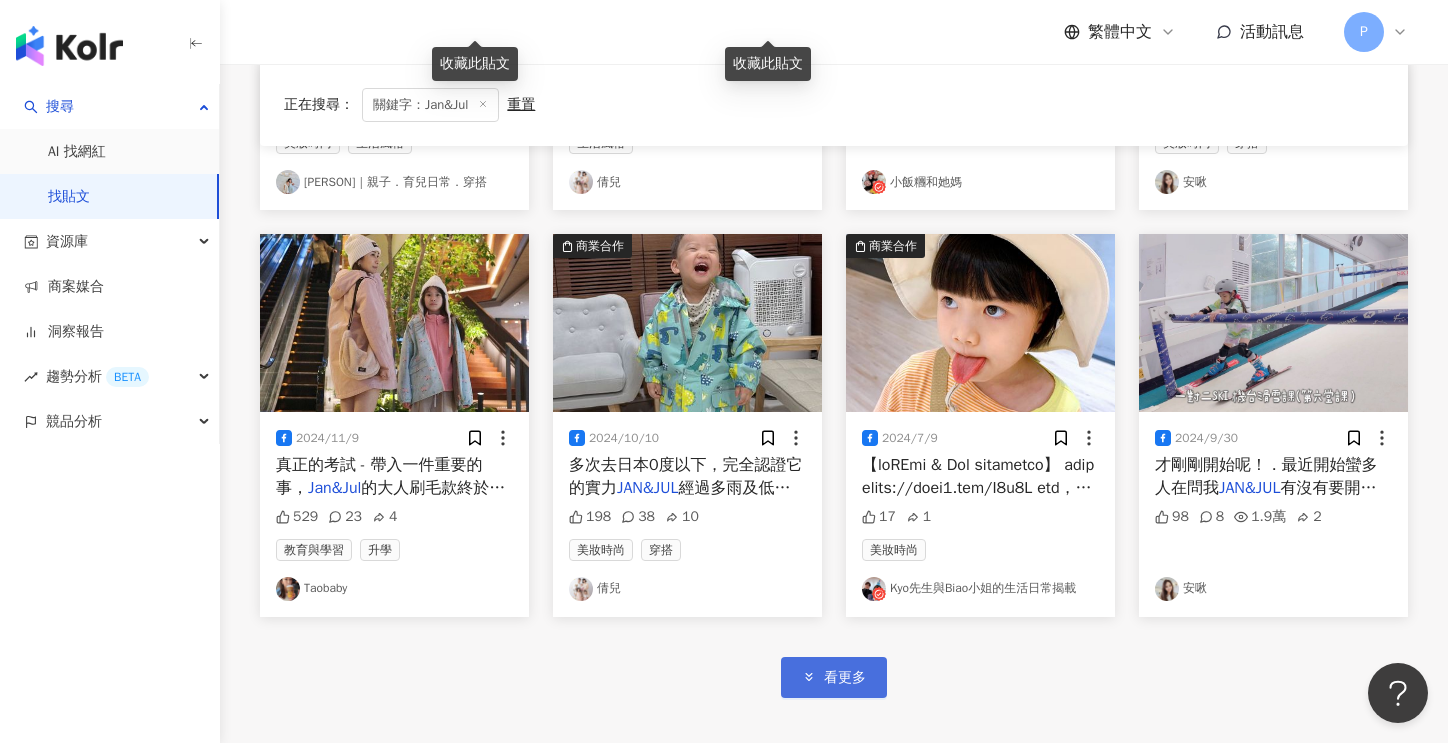 click on "看更多" at bounding box center (845, 678) 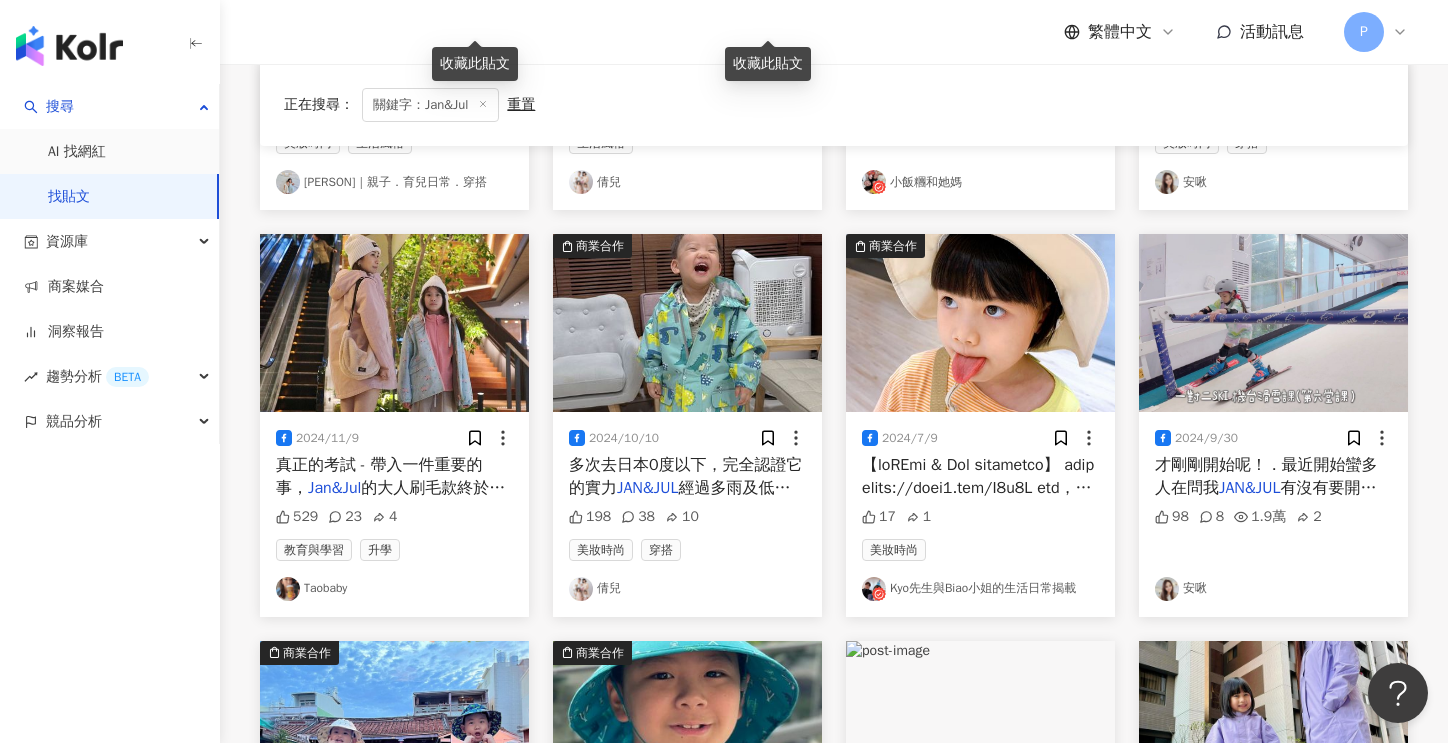 click on "Taobaby" at bounding box center [394, 589] 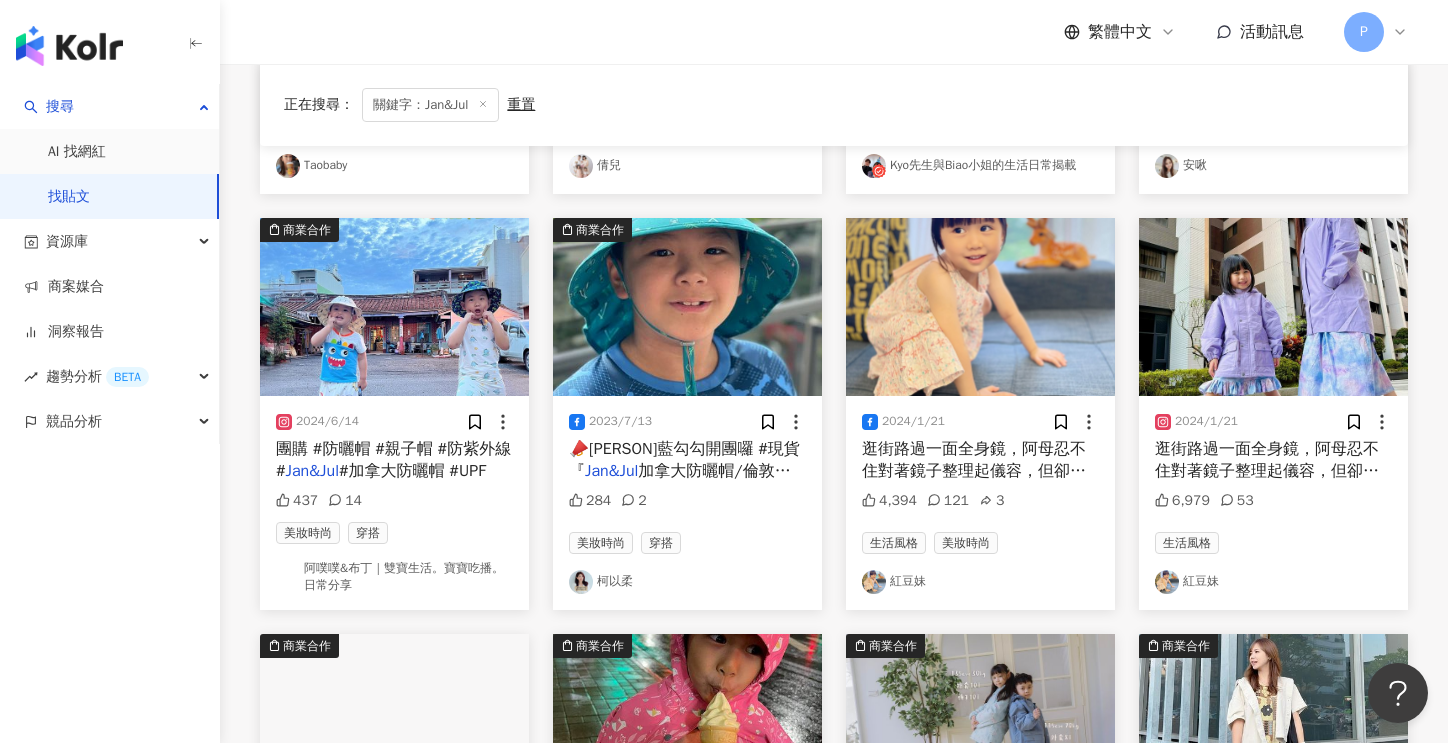 scroll, scrollTop: 7412, scrollLeft: 0, axis: vertical 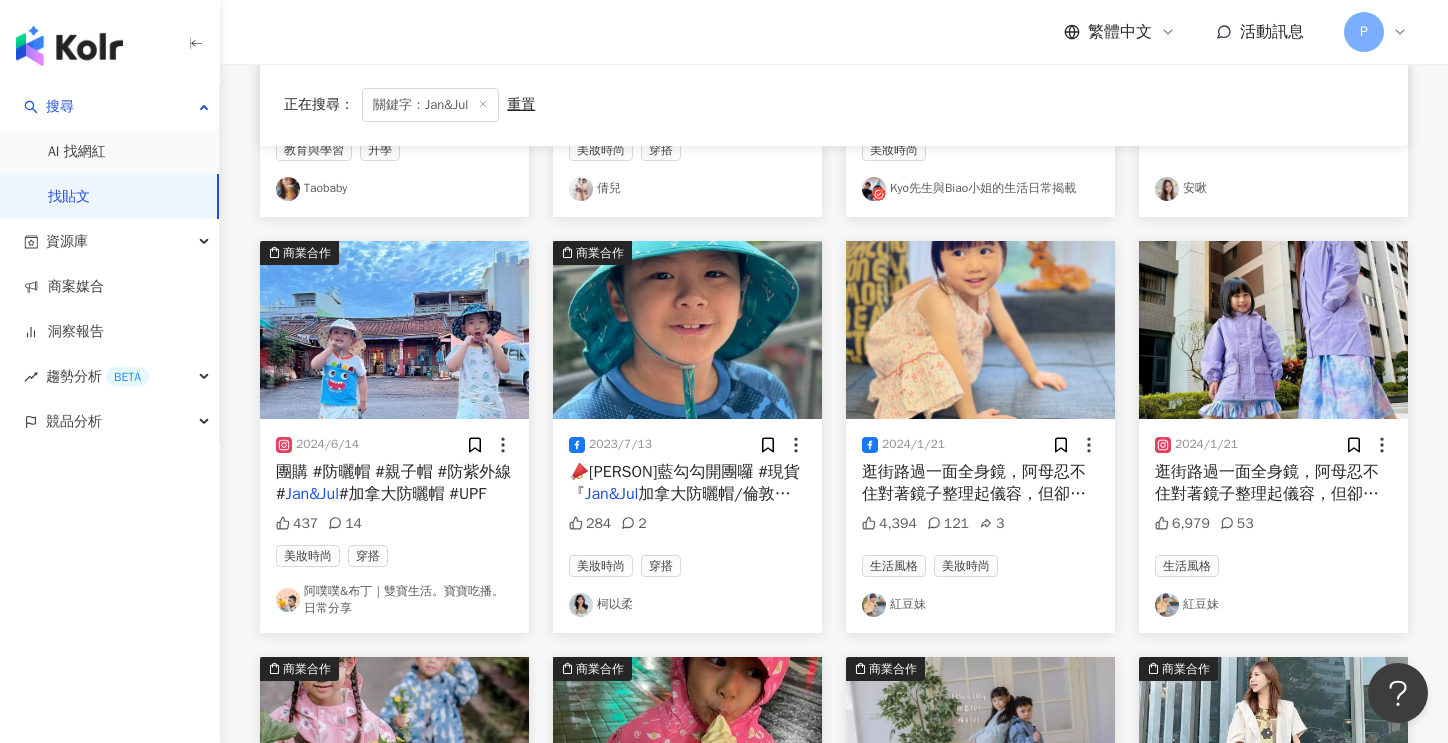 click on "阿噗噗&布丁｜雙寶生活。寶寶吃播。日常分享" at bounding box center (394, 600) 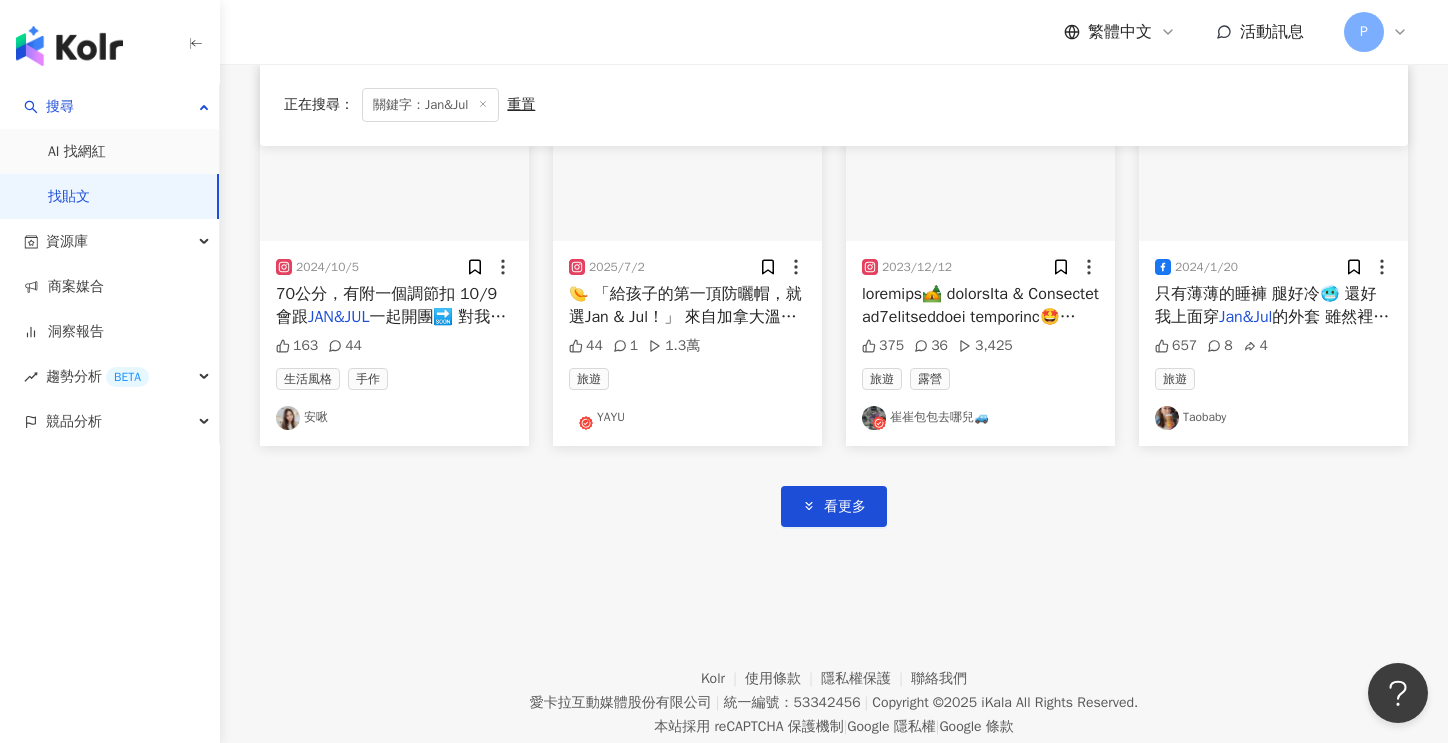 scroll, scrollTop: 8212, scrollLeft: 0, axis: vertical 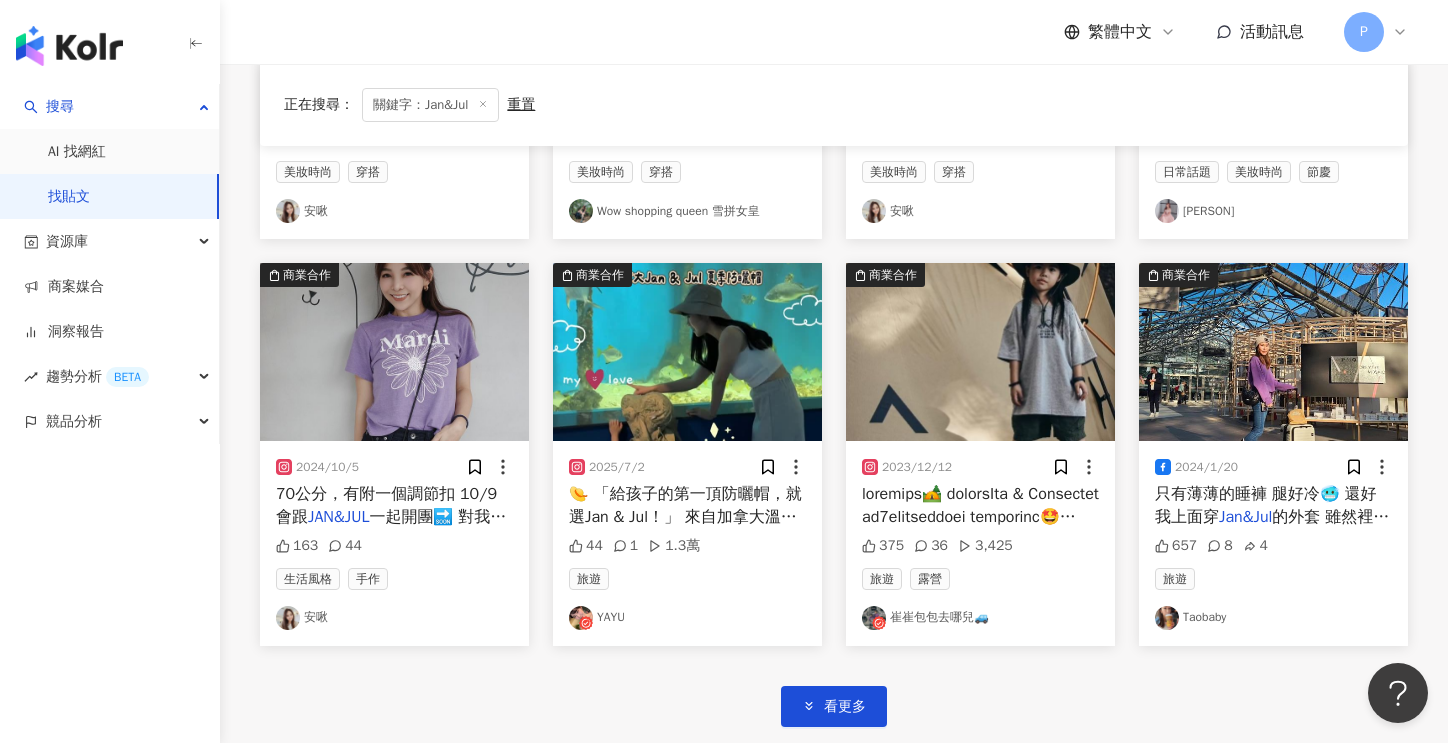 click on "YAYU" at bounding box center [687, 618] 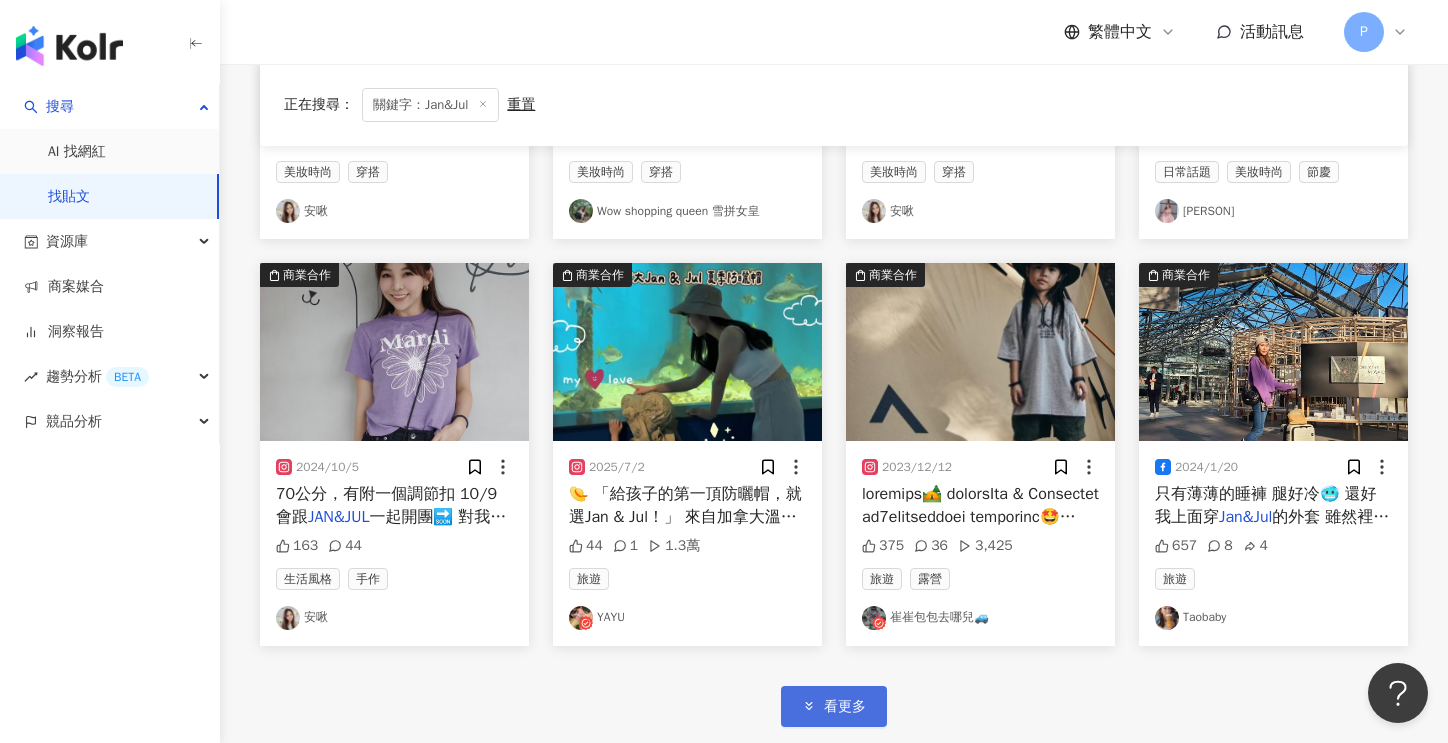 click on "看更多" at bounding box center (834, 706) 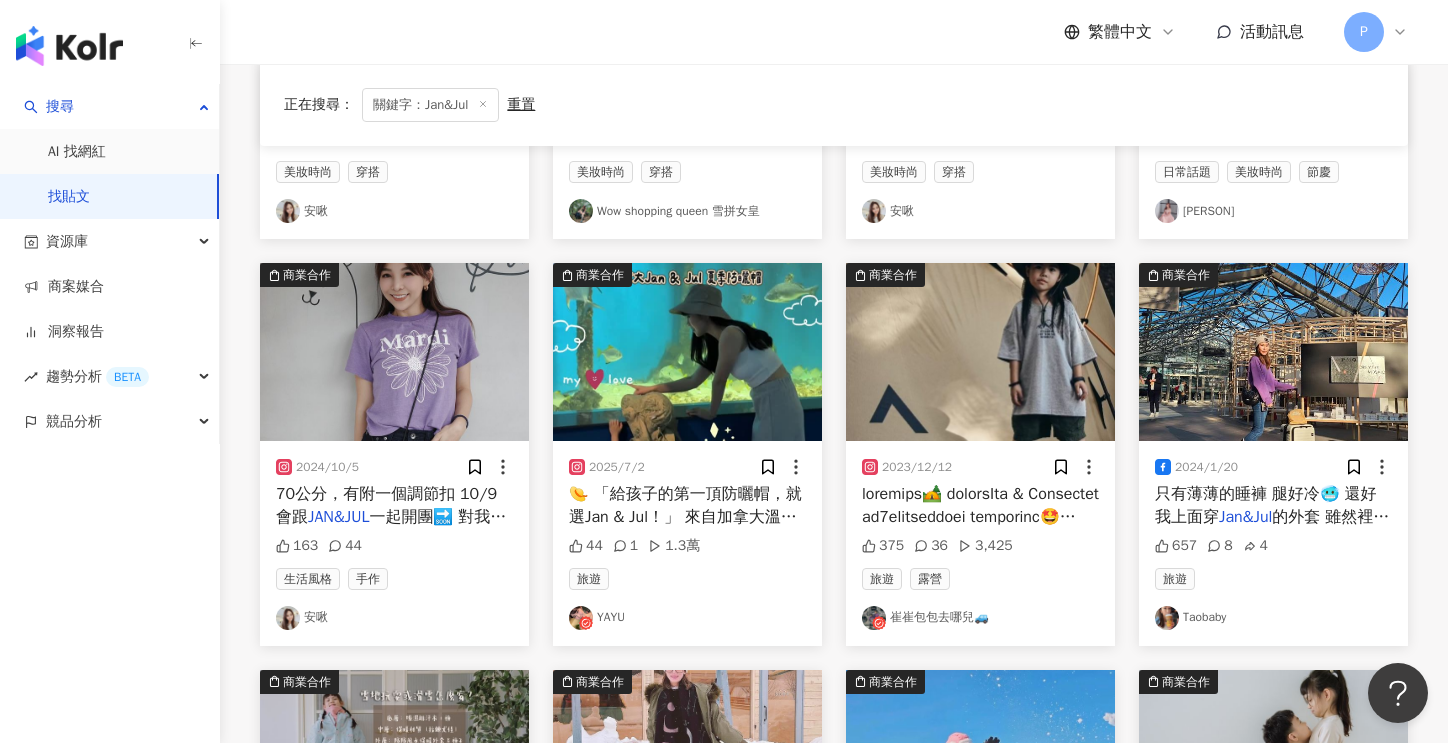 click at bounding box center (980, 706) 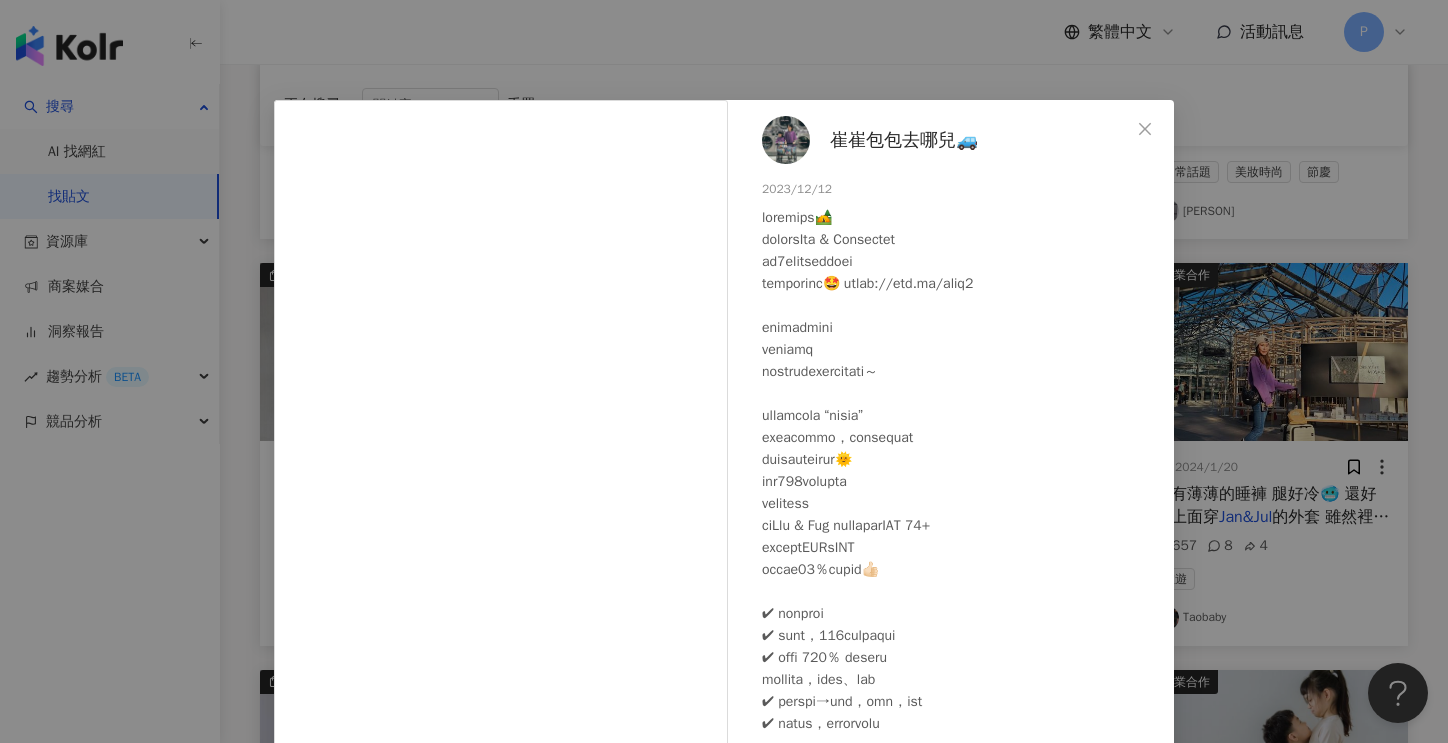 scroll, scrollTop: 167, scrollLeft: 0, axis: vertical 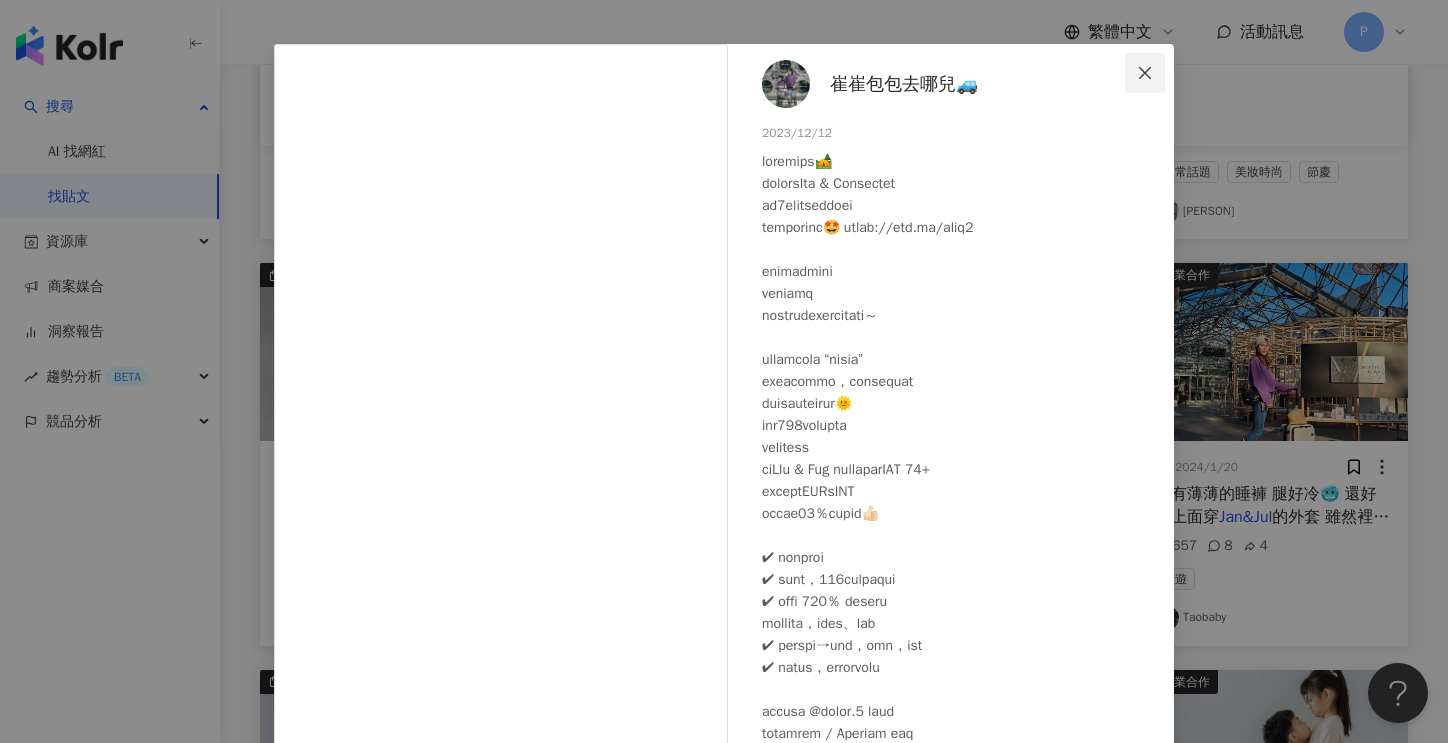 click 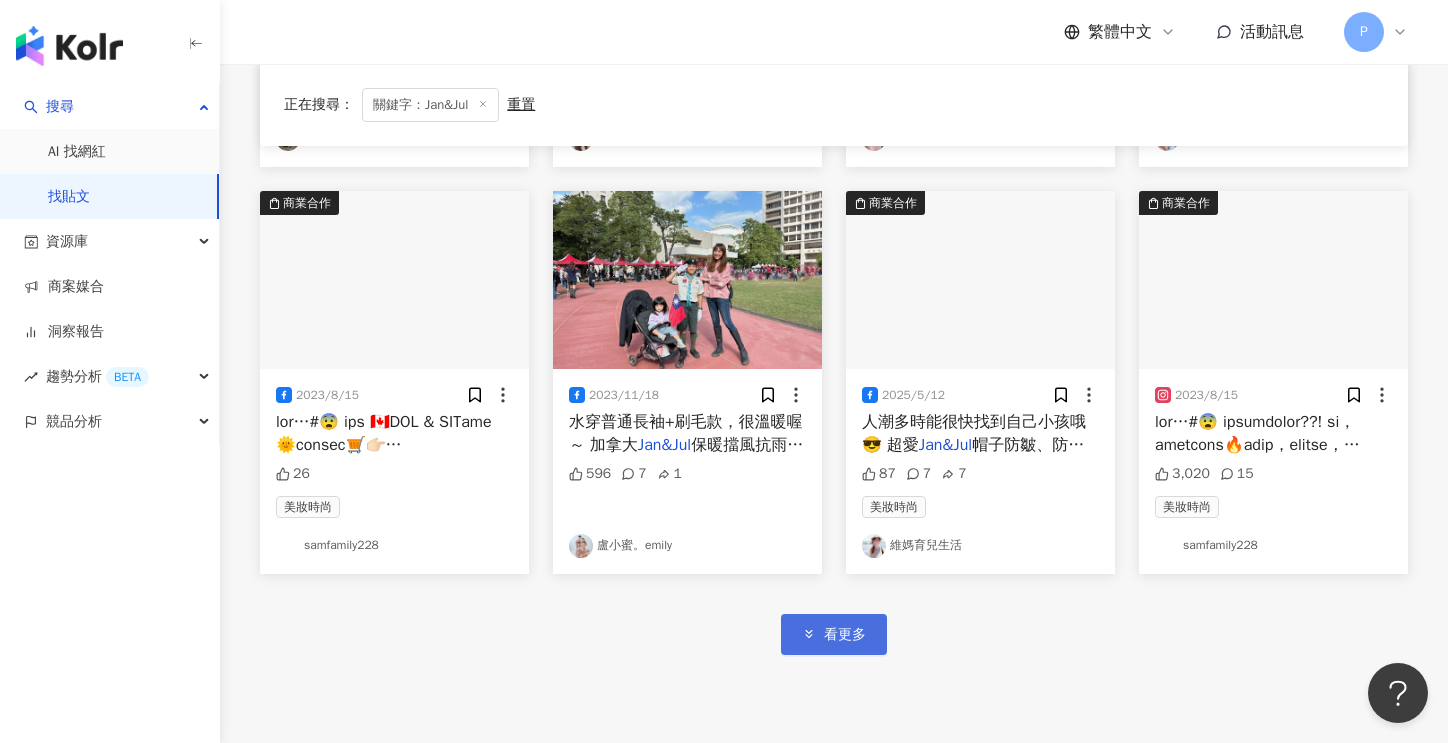 scroll, scrollTop: 9512, scrollLeft: 0, axis: vertical 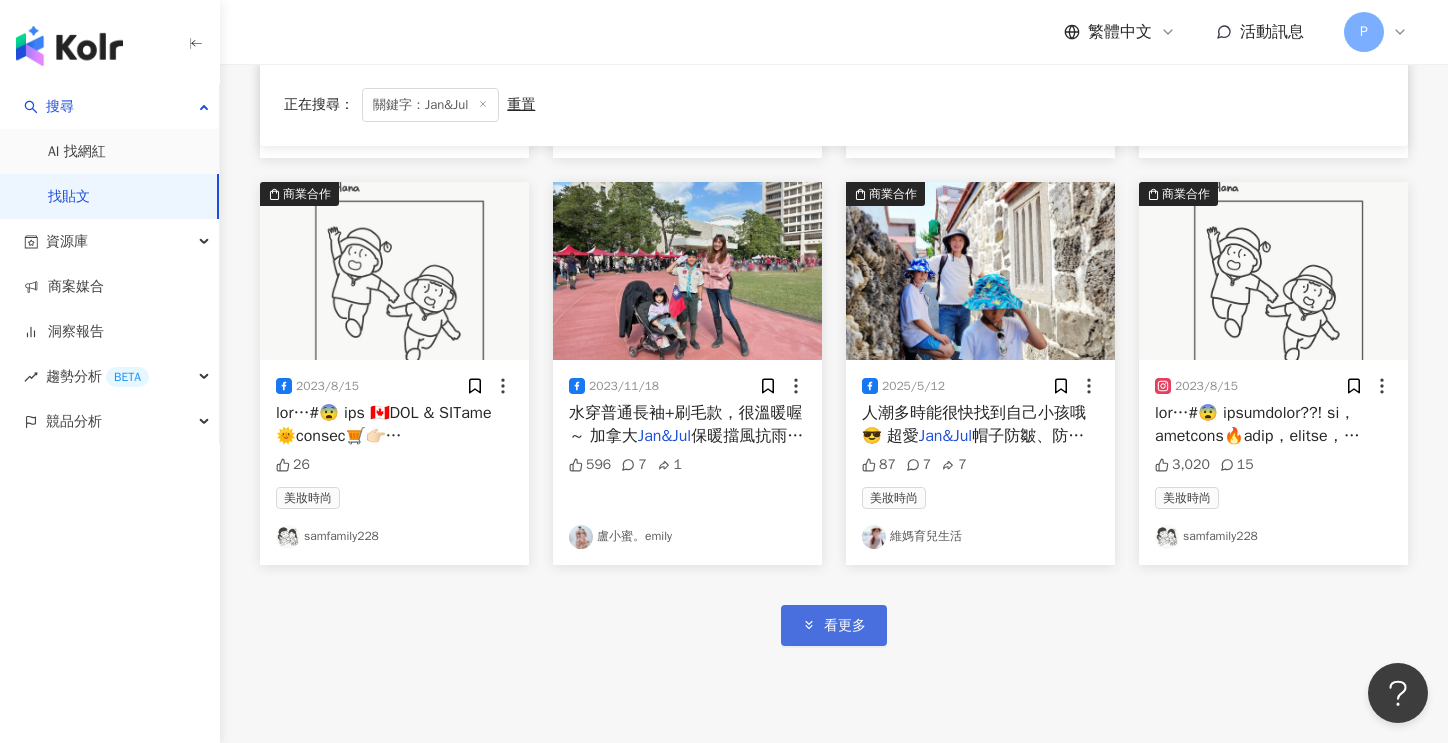 click on "看更多" at bounding box center (834, 625) 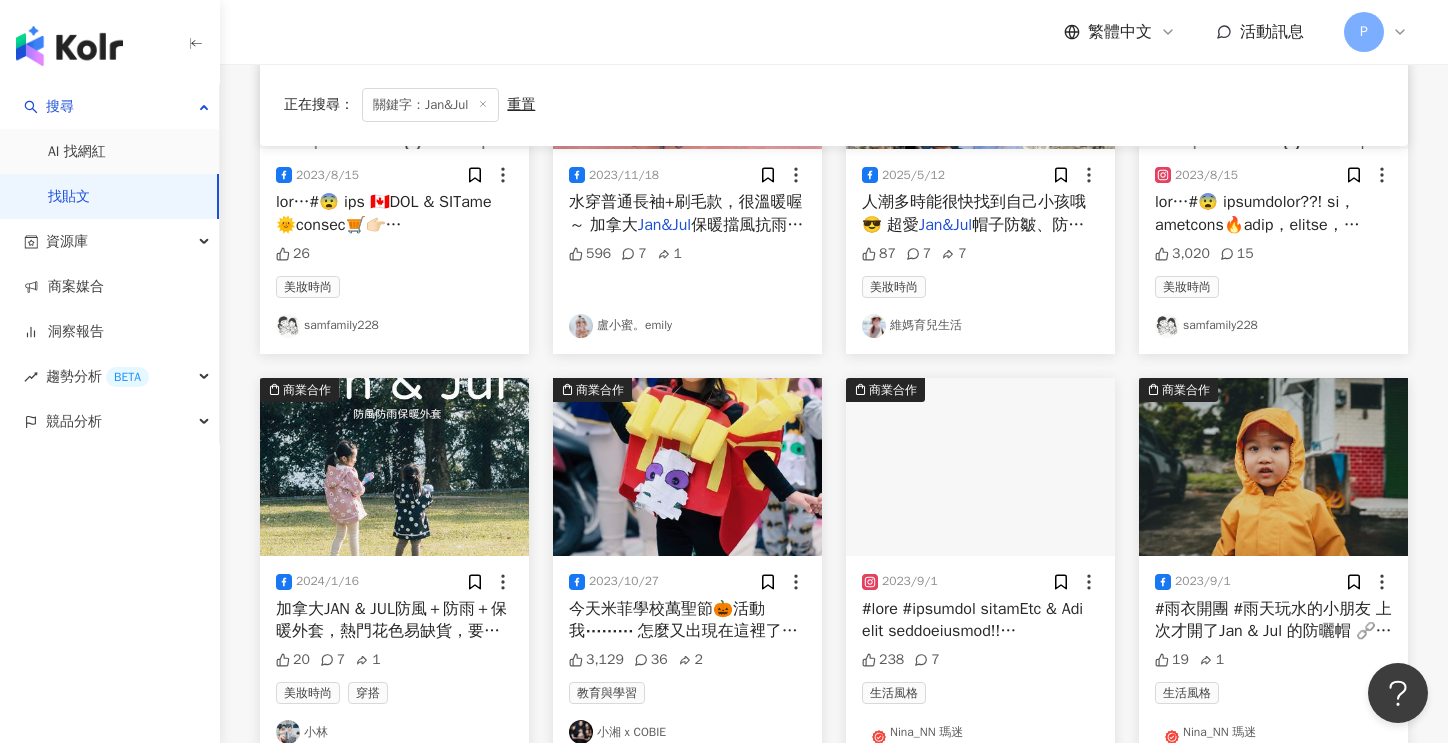 scroll, scrollTop: 9812, scrollLeft: 0, axis: vertical 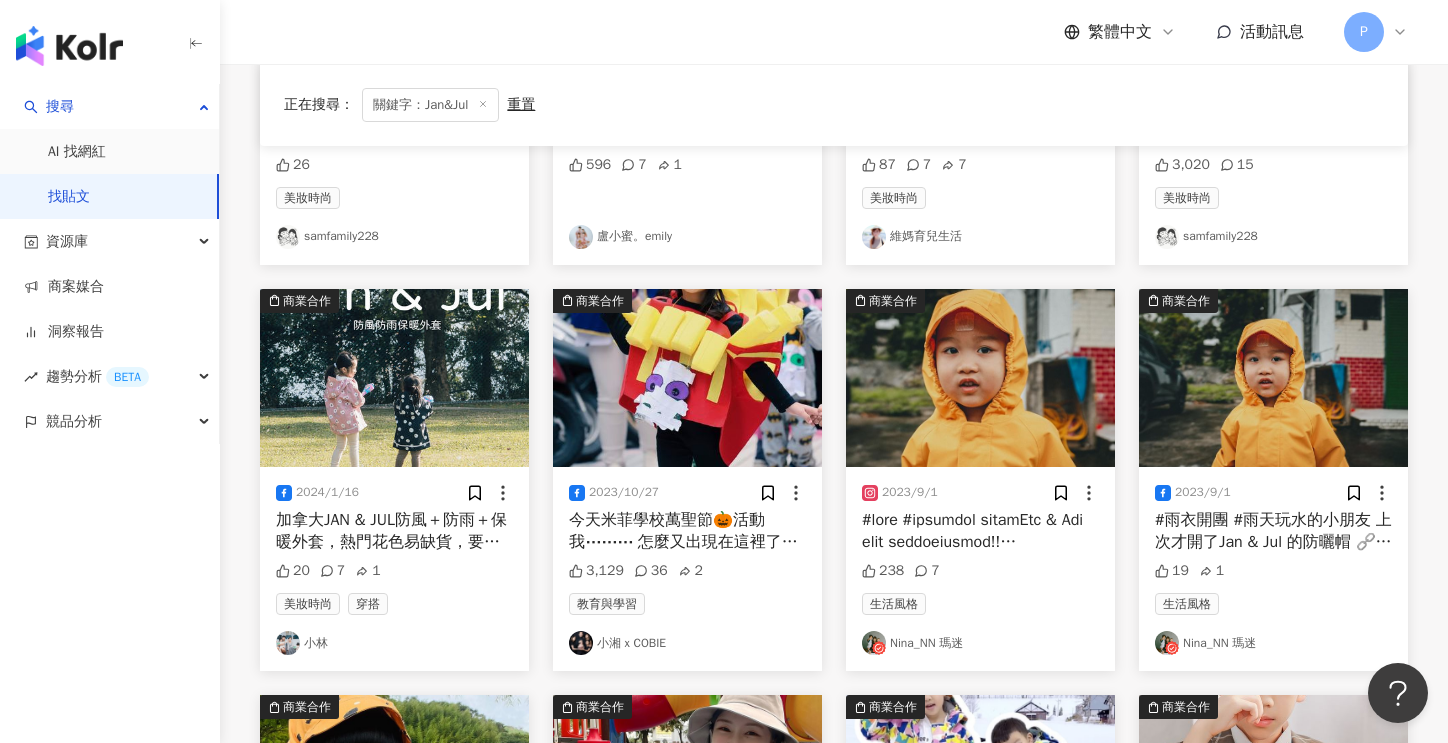 click on "Nina_NN 瑪迷" at bounding box center (980, 643) 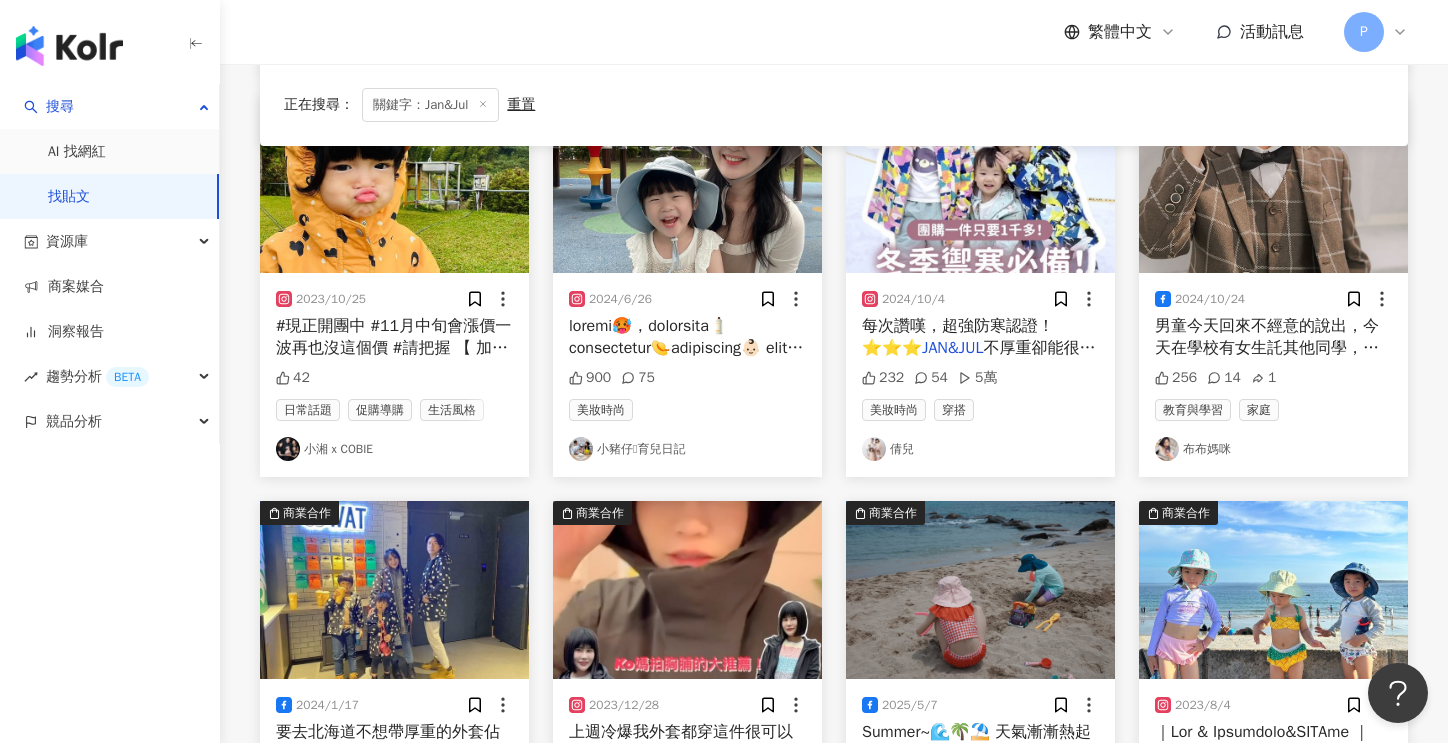 scroll, scrollTop: 10712, scrollLeft: 0, axis: vertical 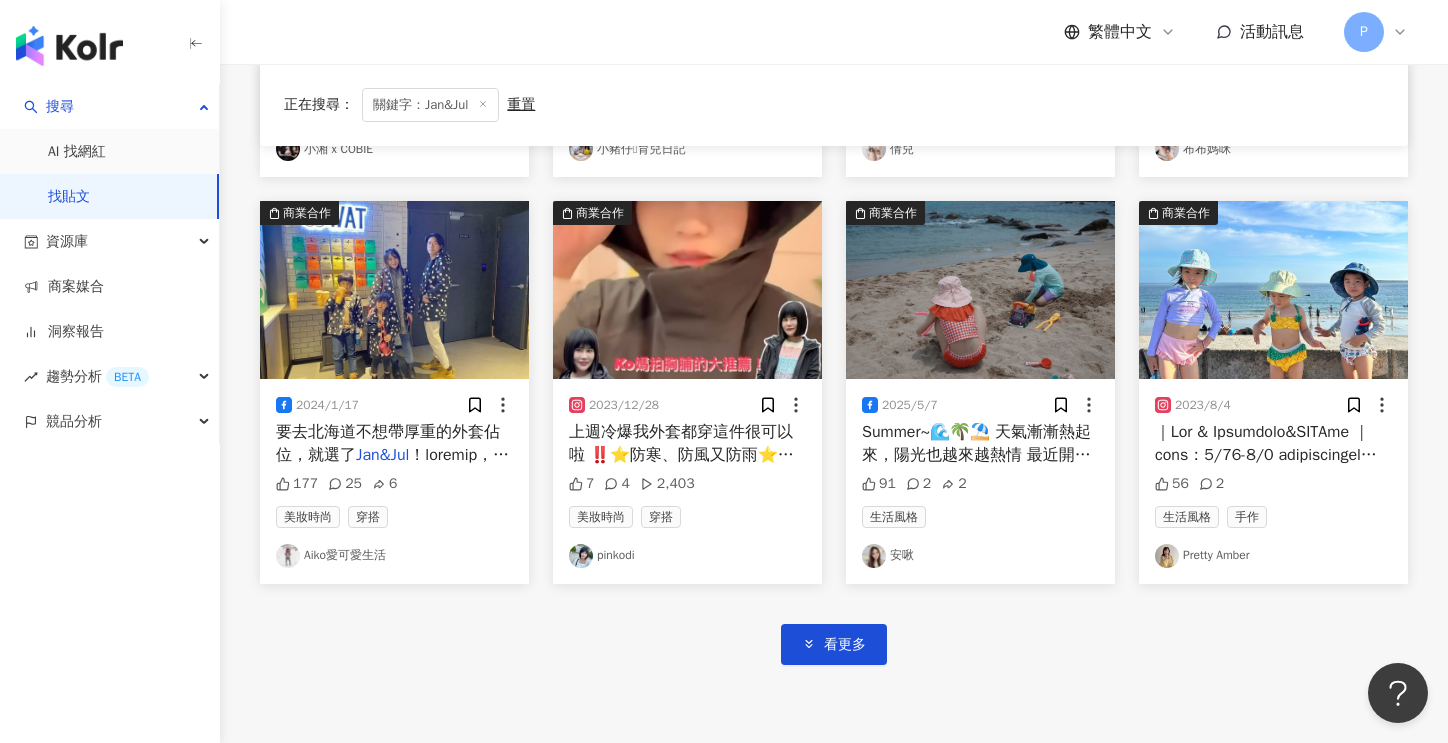 click on "Pretty Amber" at bounding box center [1273, 556] 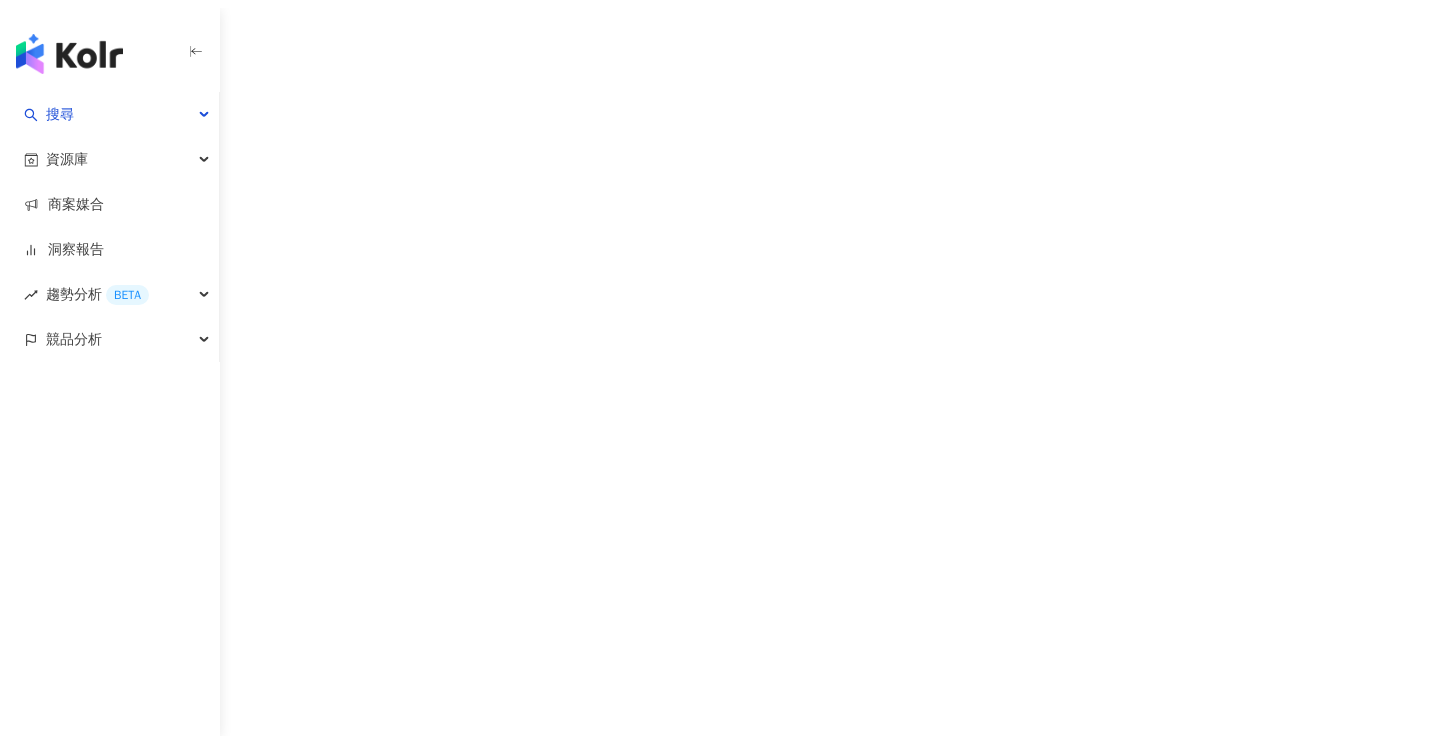 scroll, scrollTop: 0, scrollLeft: 0, axis: both 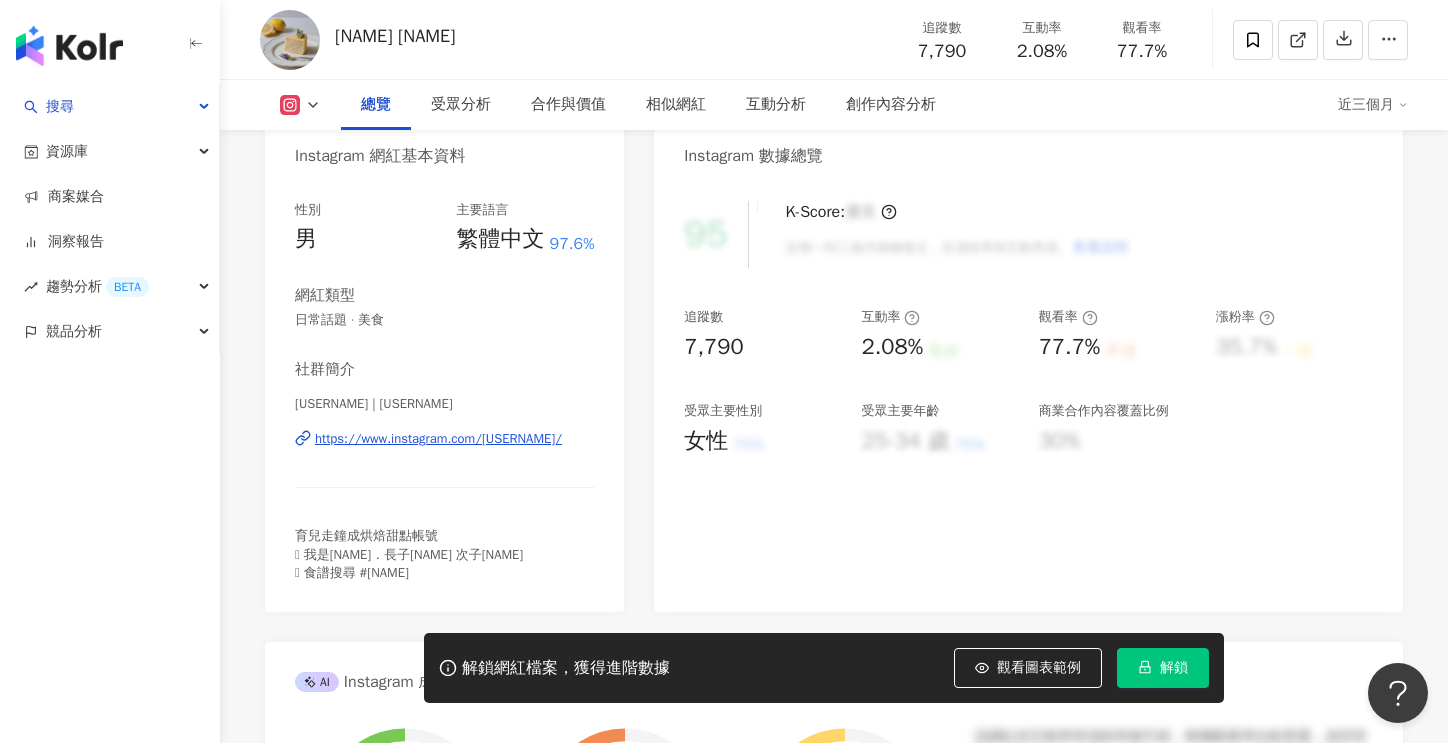 click on "https://www.instagram.com/oliver_little_green/" at bounding box center [438, 439] 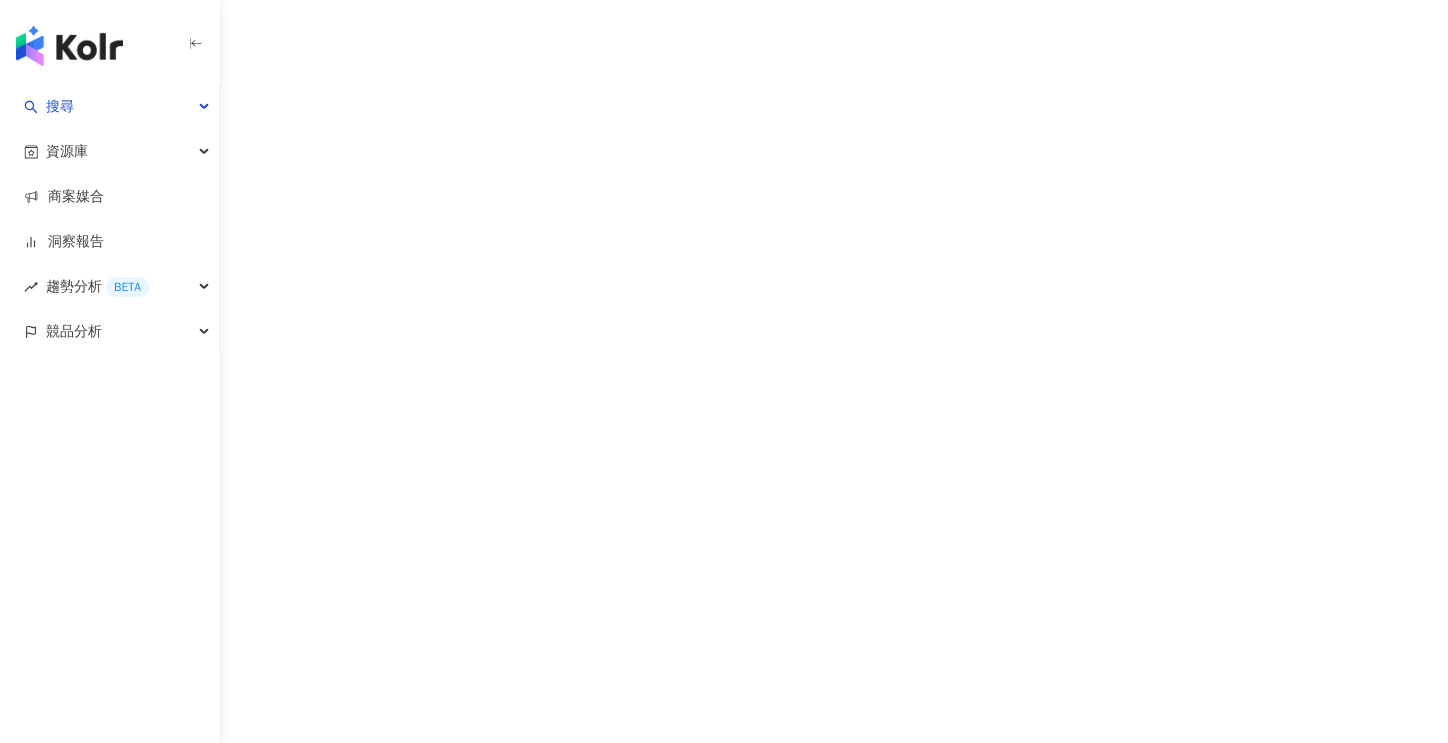 scroll, scrollTop: 0, scrollLeft: 0, axis: both 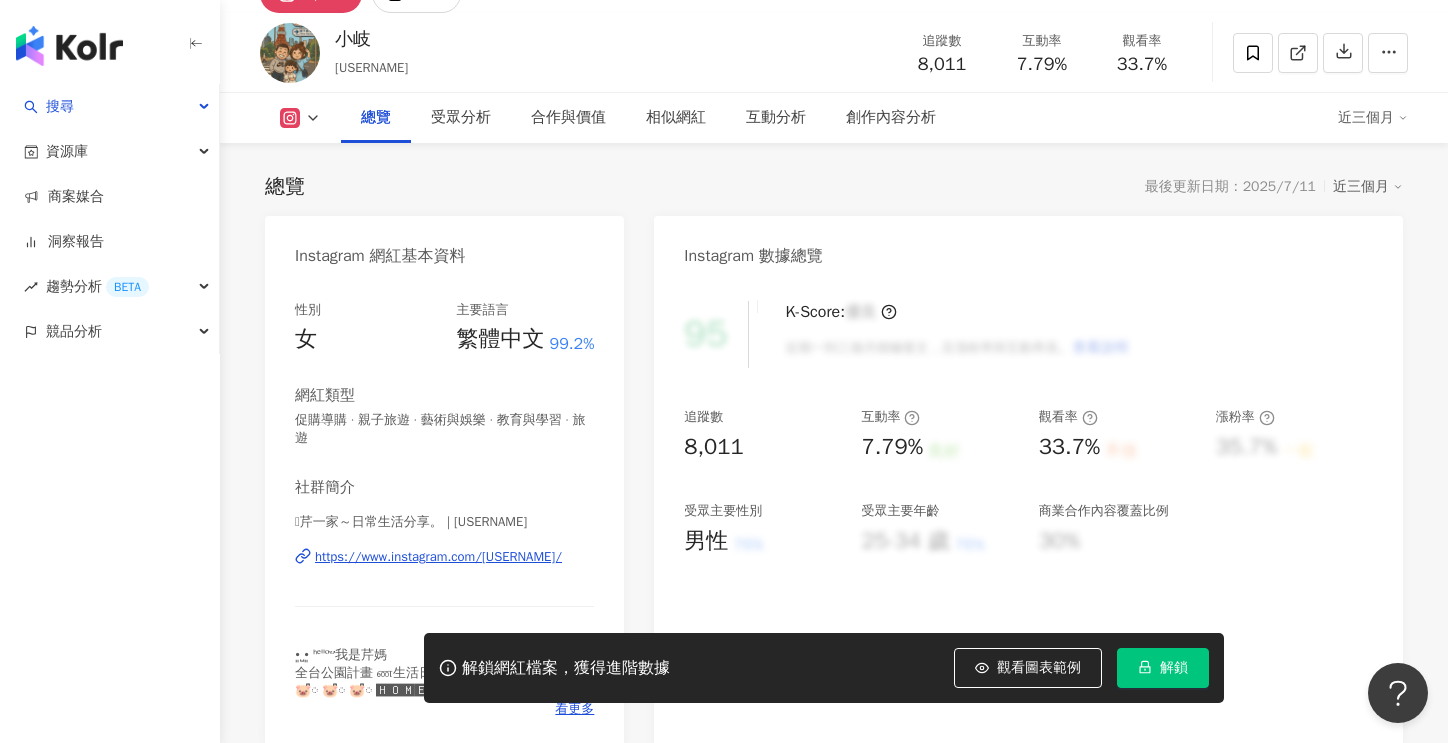click on "https://www.instagram.com/[USERNAME]/" at bounding box center [438, 557] 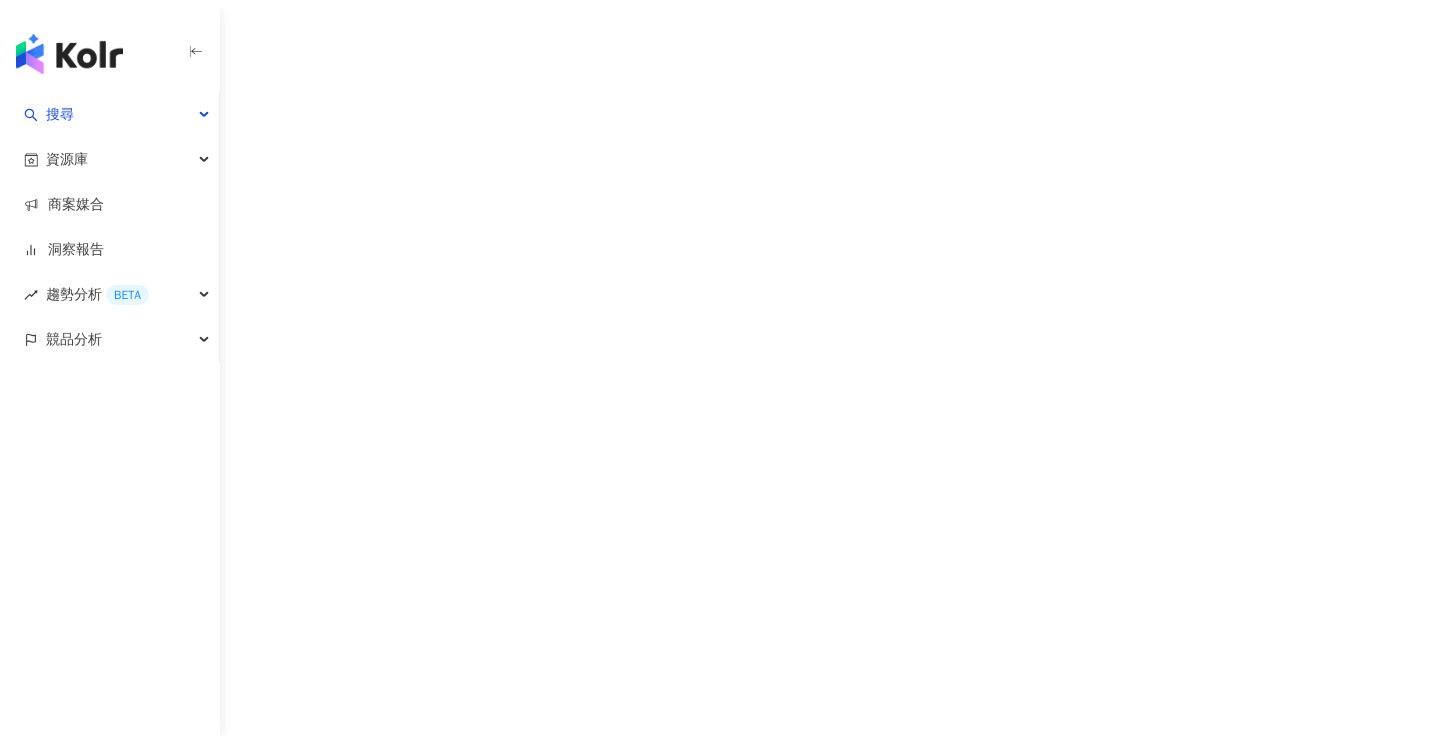 scroll, scrollTop: 0, scrollLeft: 0, axis: both 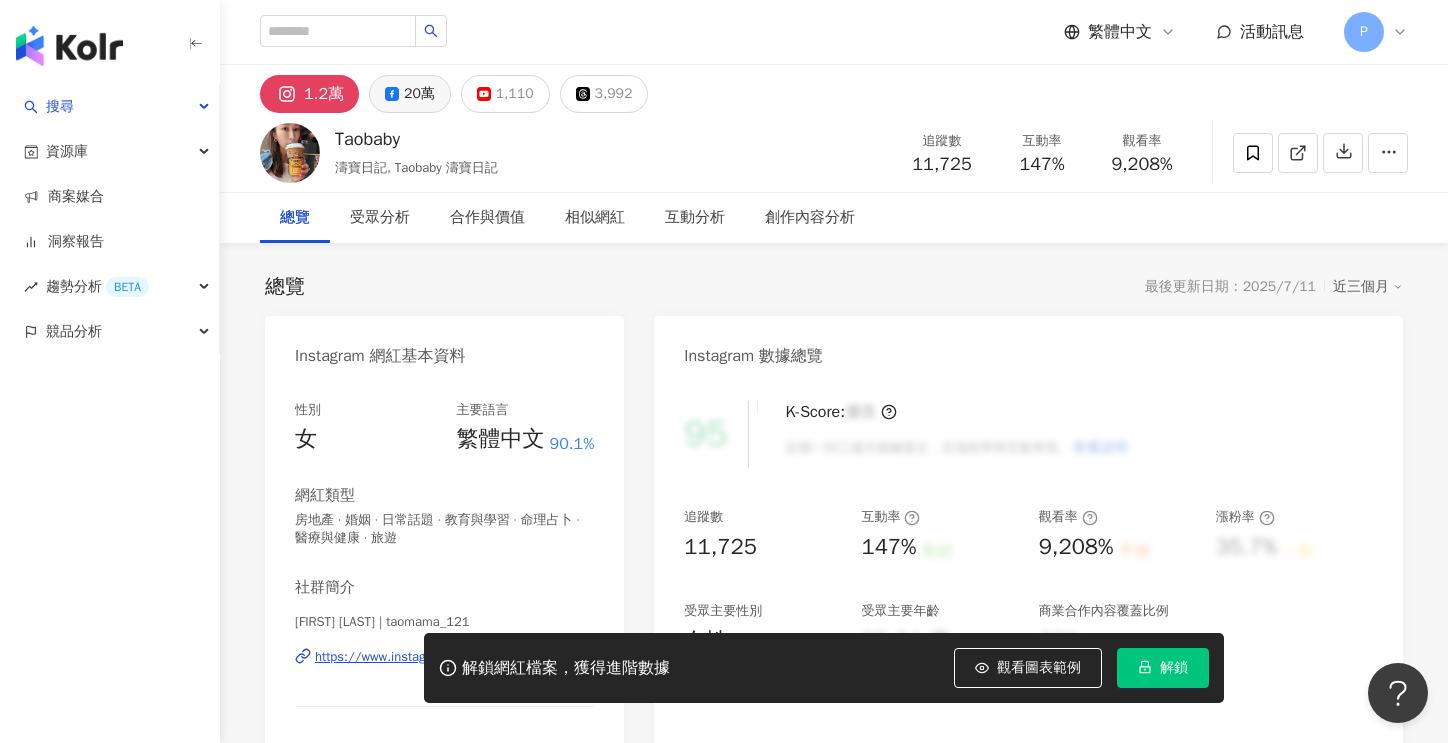 click on "20萬" at bounding box center [419, 94] 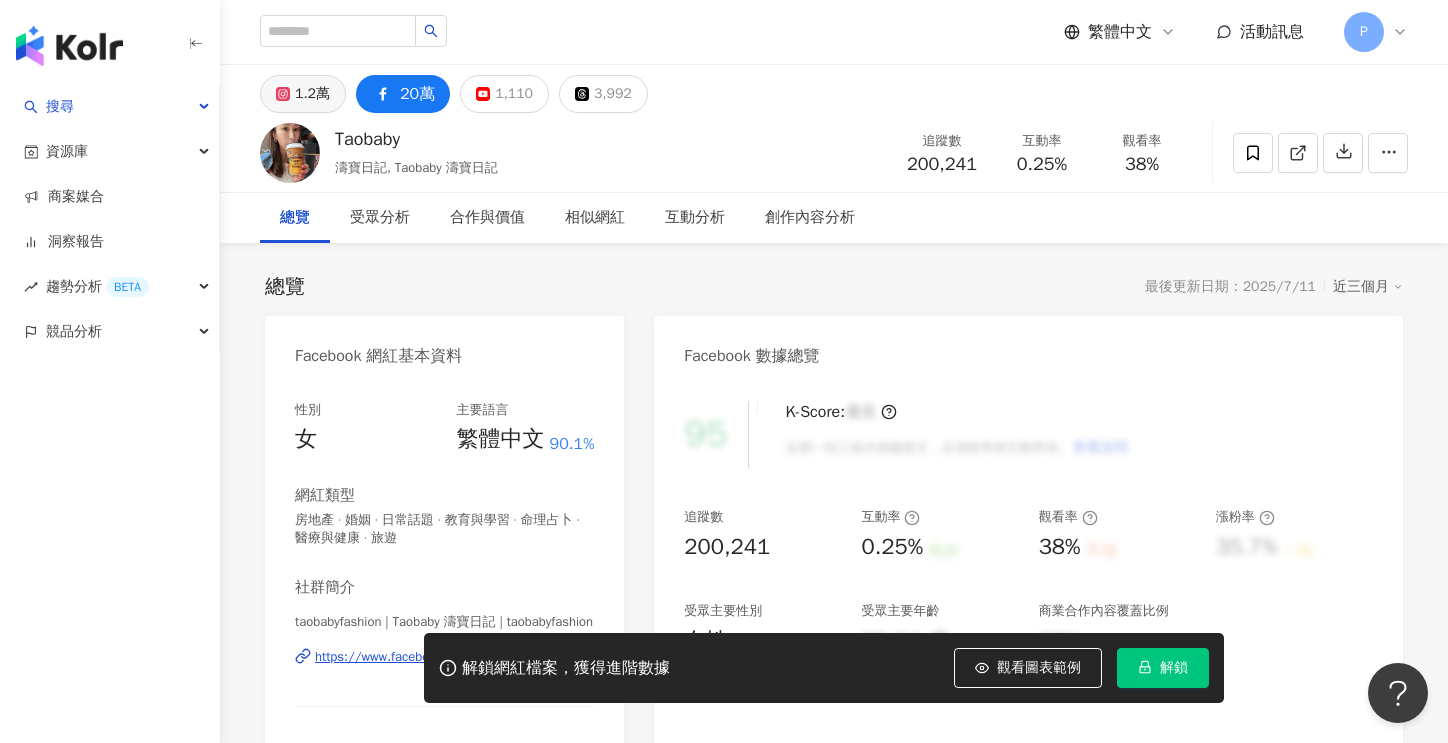 click on "1.2萬" at bounding box center (312, 94) 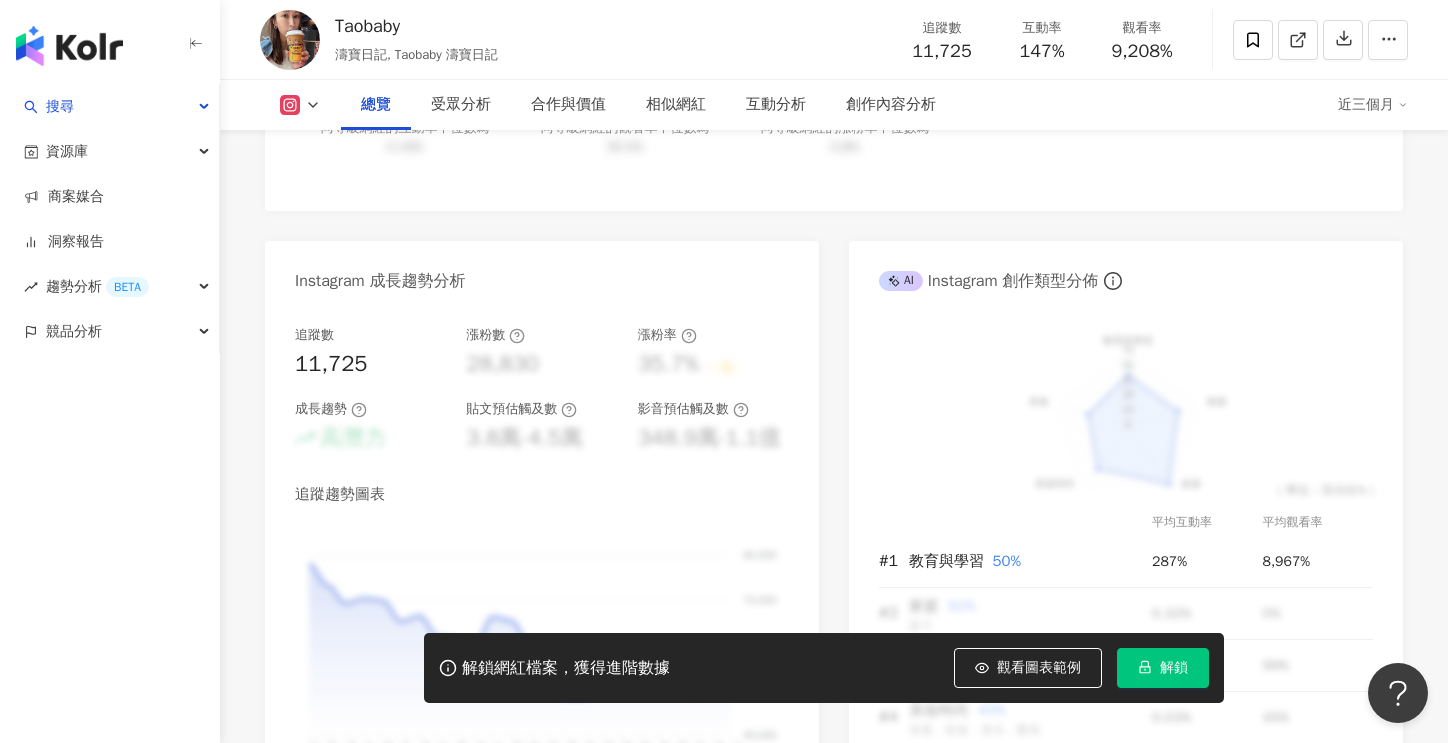 scroll, scrollTop: 900, scrollLeft: 0, axis: vertical 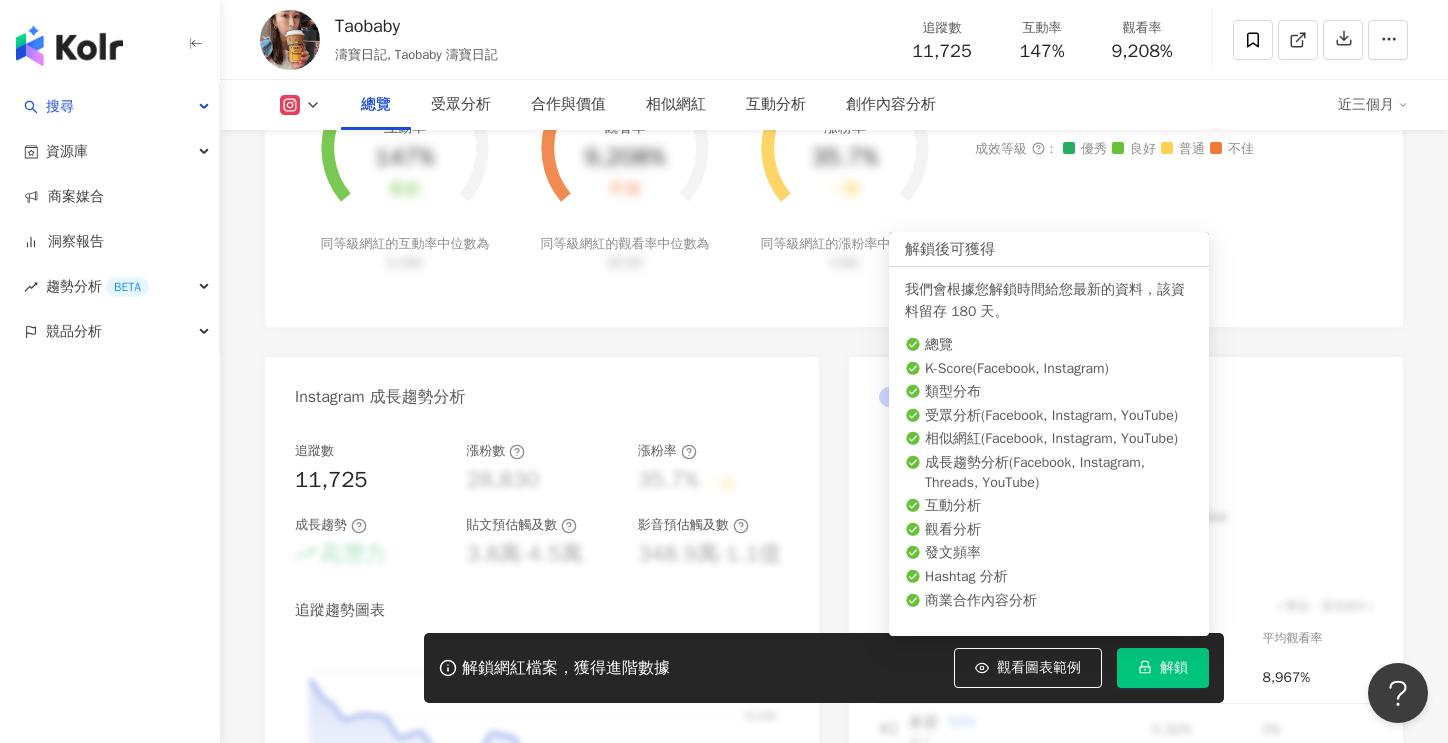 click on "解鎖" at bounding box center [1163, 668] 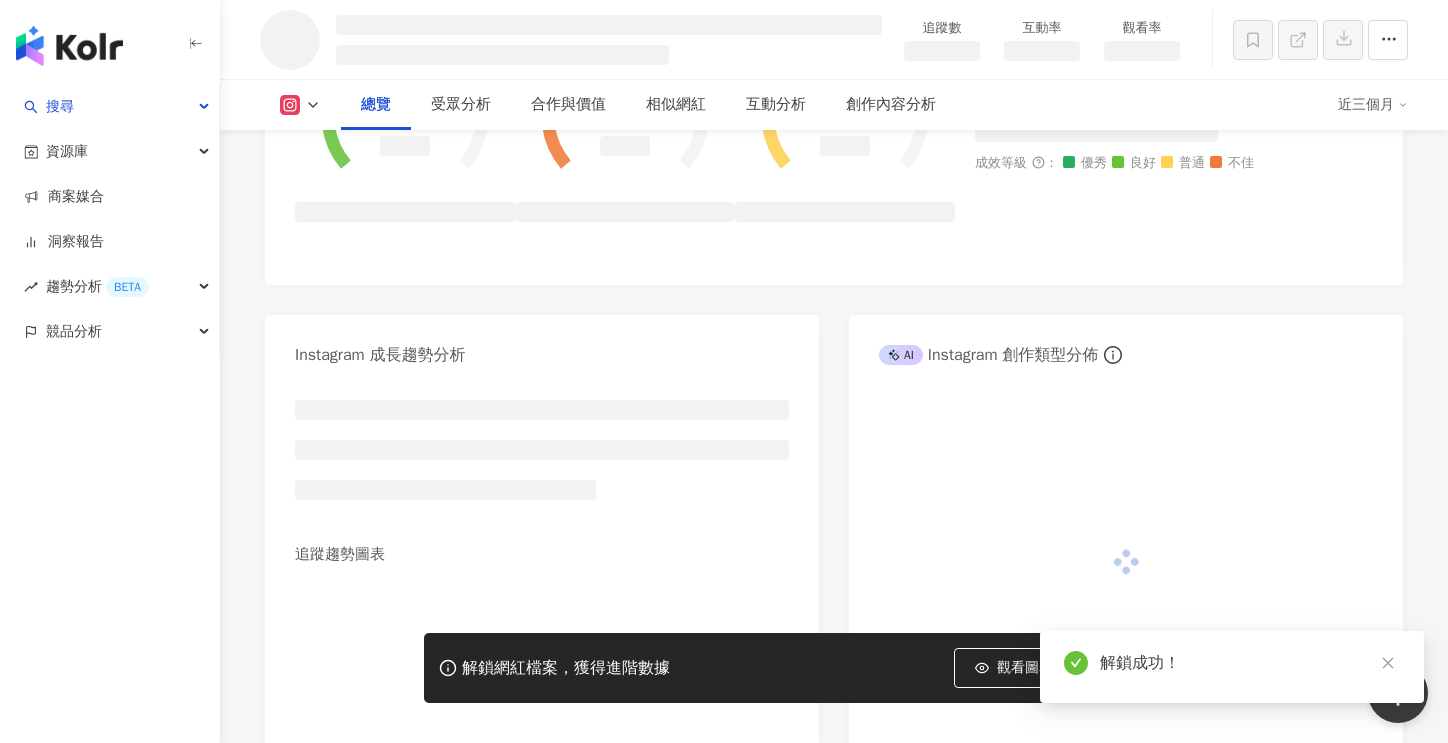 scroll, scrollTop: 866, scrollLeft: 0, axis: vertical 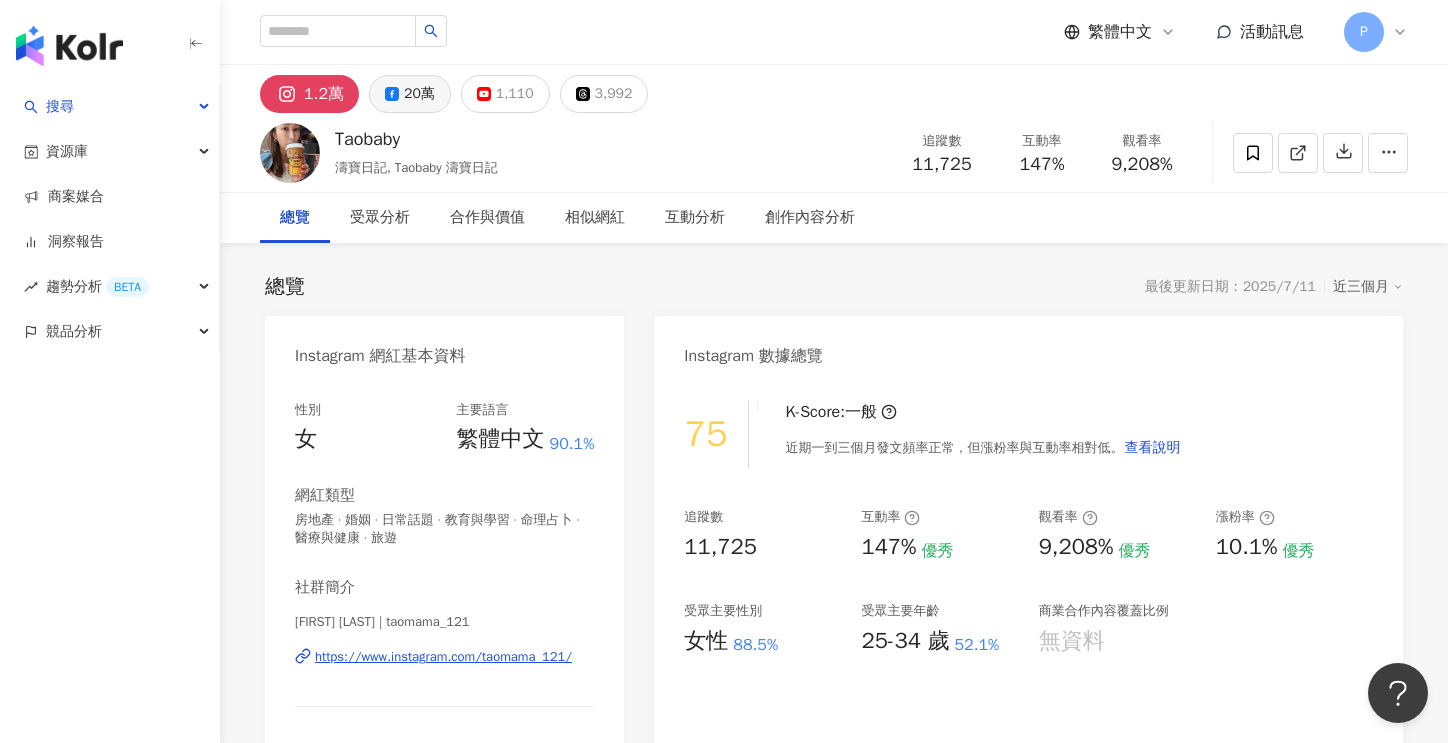click on "20萬" at bounding box center (419, 94) 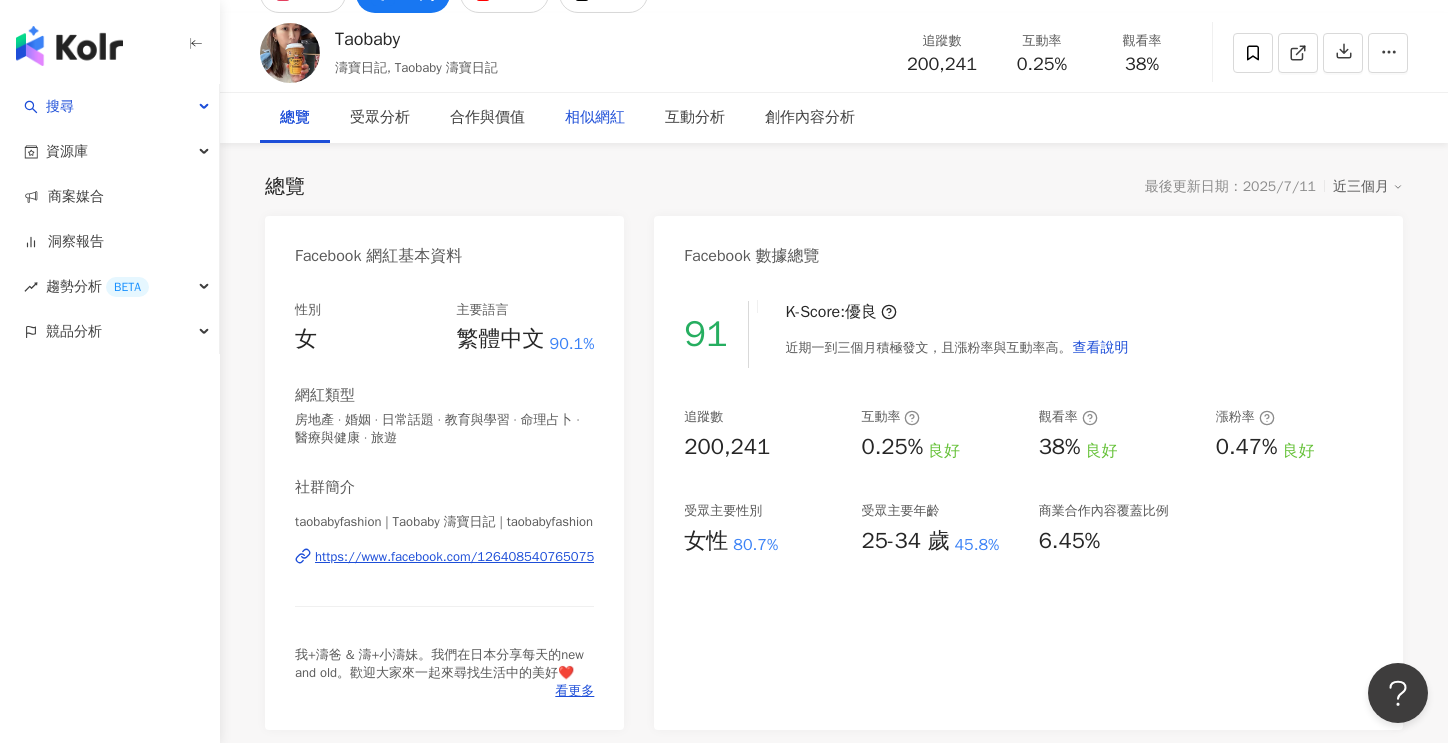 scroll, scrollTop: 0, scrollLeft: 0, axis: both 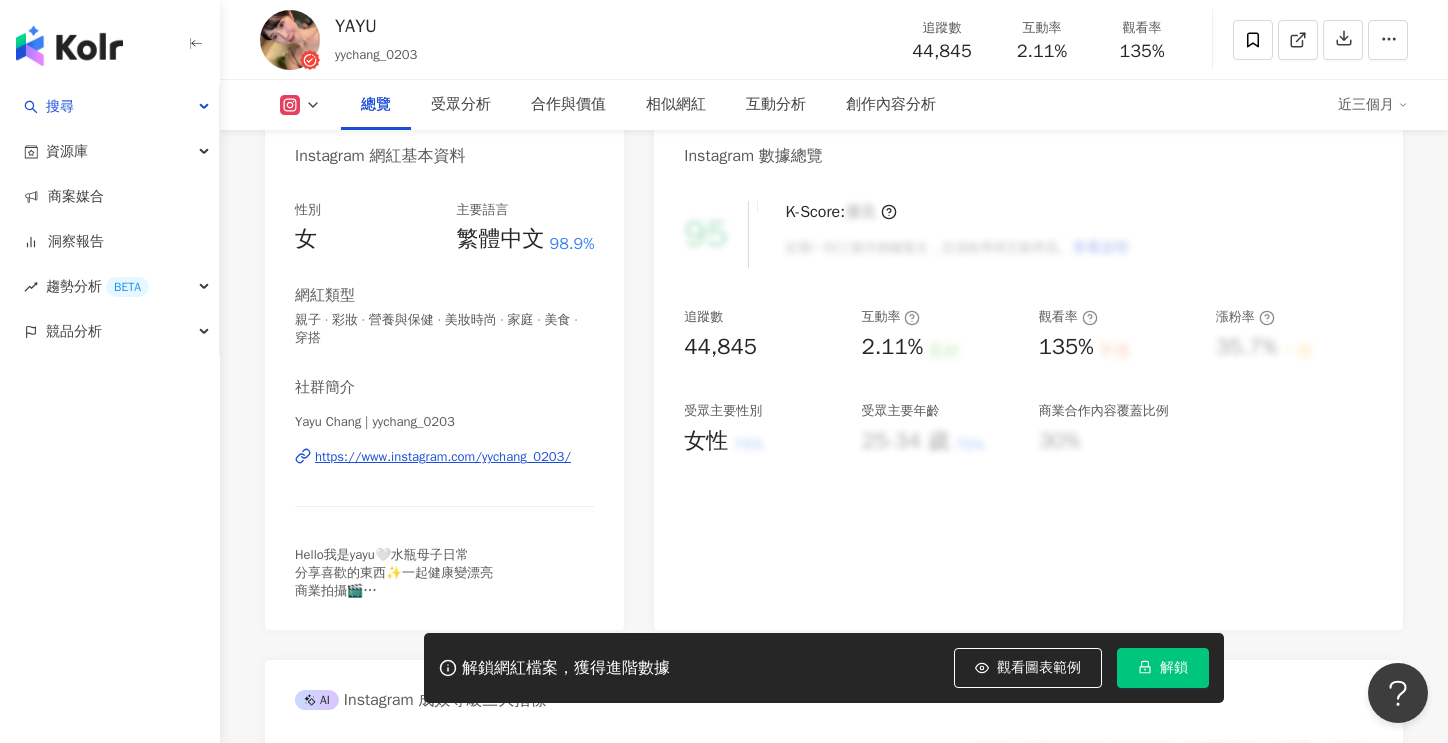 click on "https://www.instagram.com/yychang_0203/" at bounding box center [443, 457] 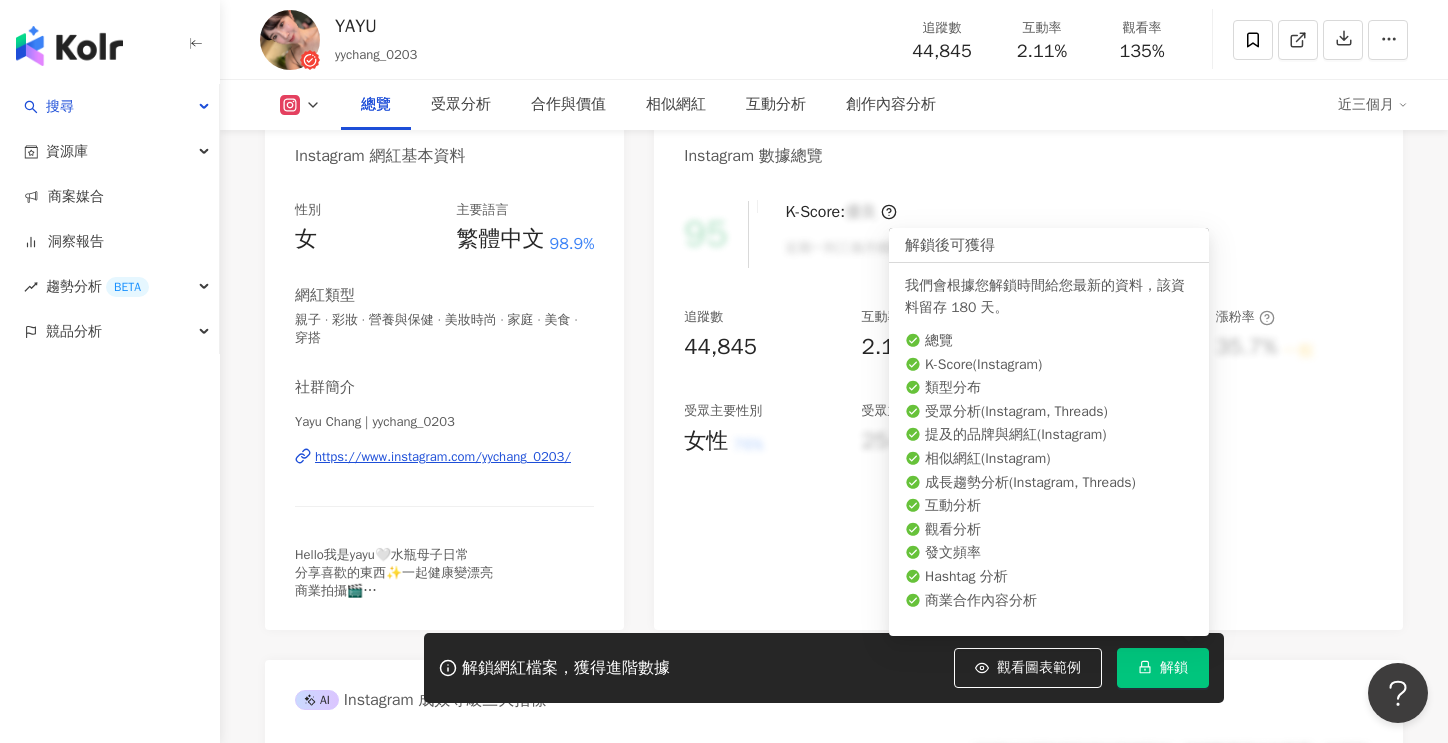 click on "解鎖" at bounding box center (1174, 668) 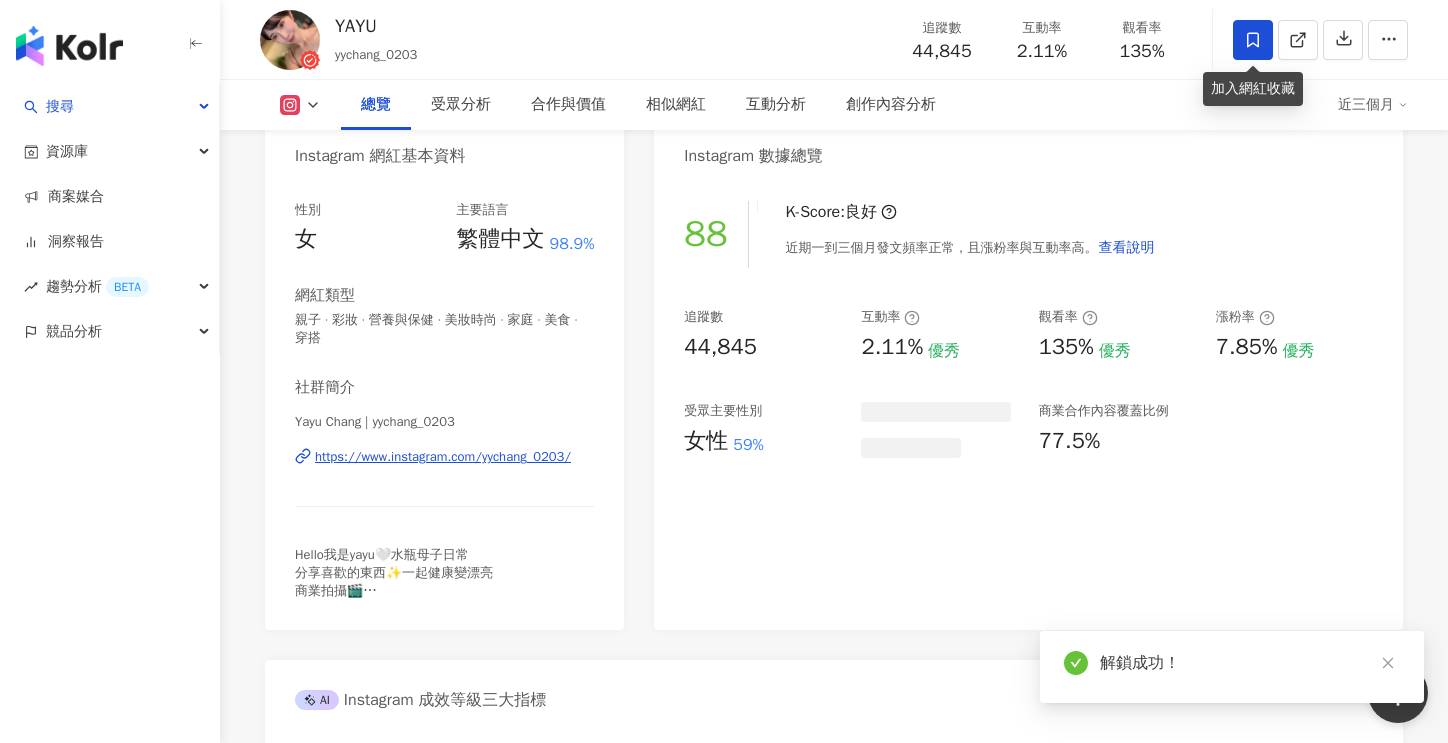 click 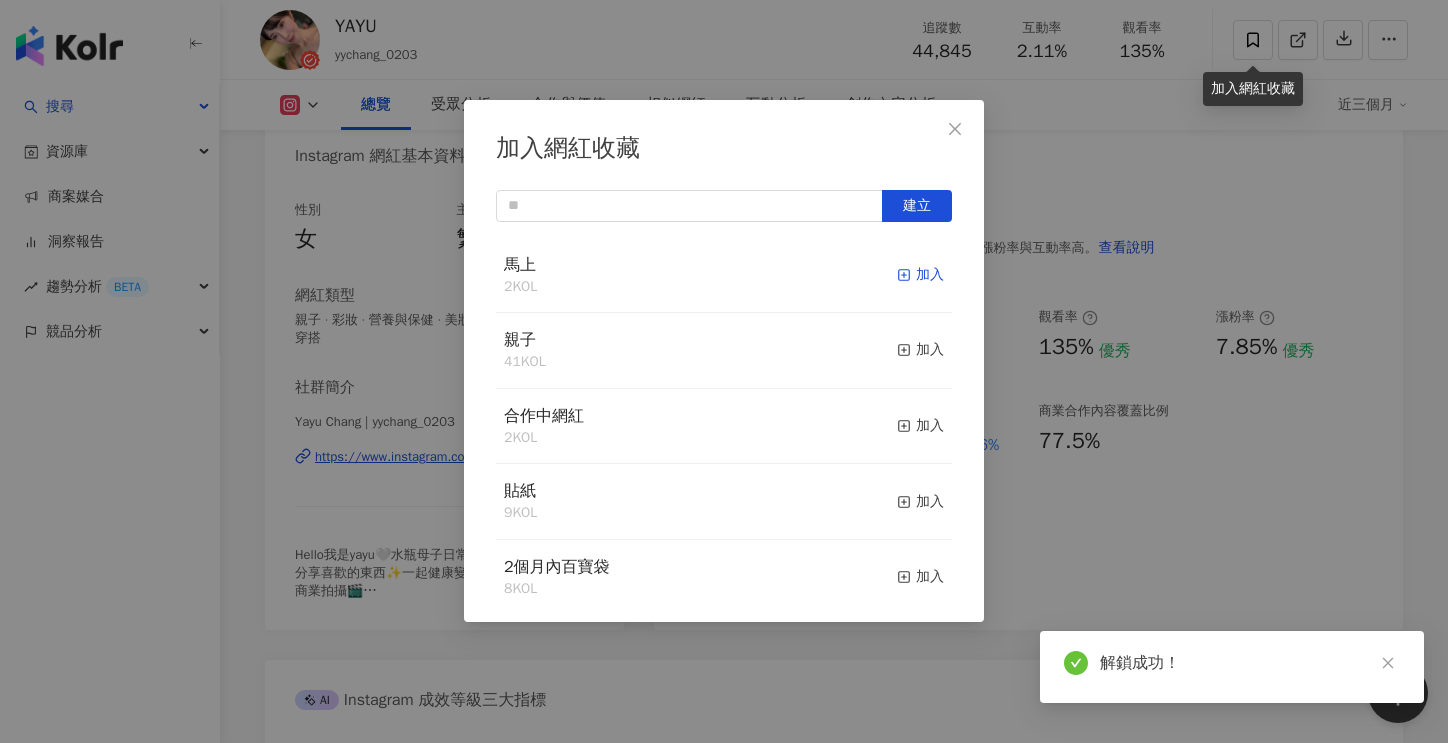 click 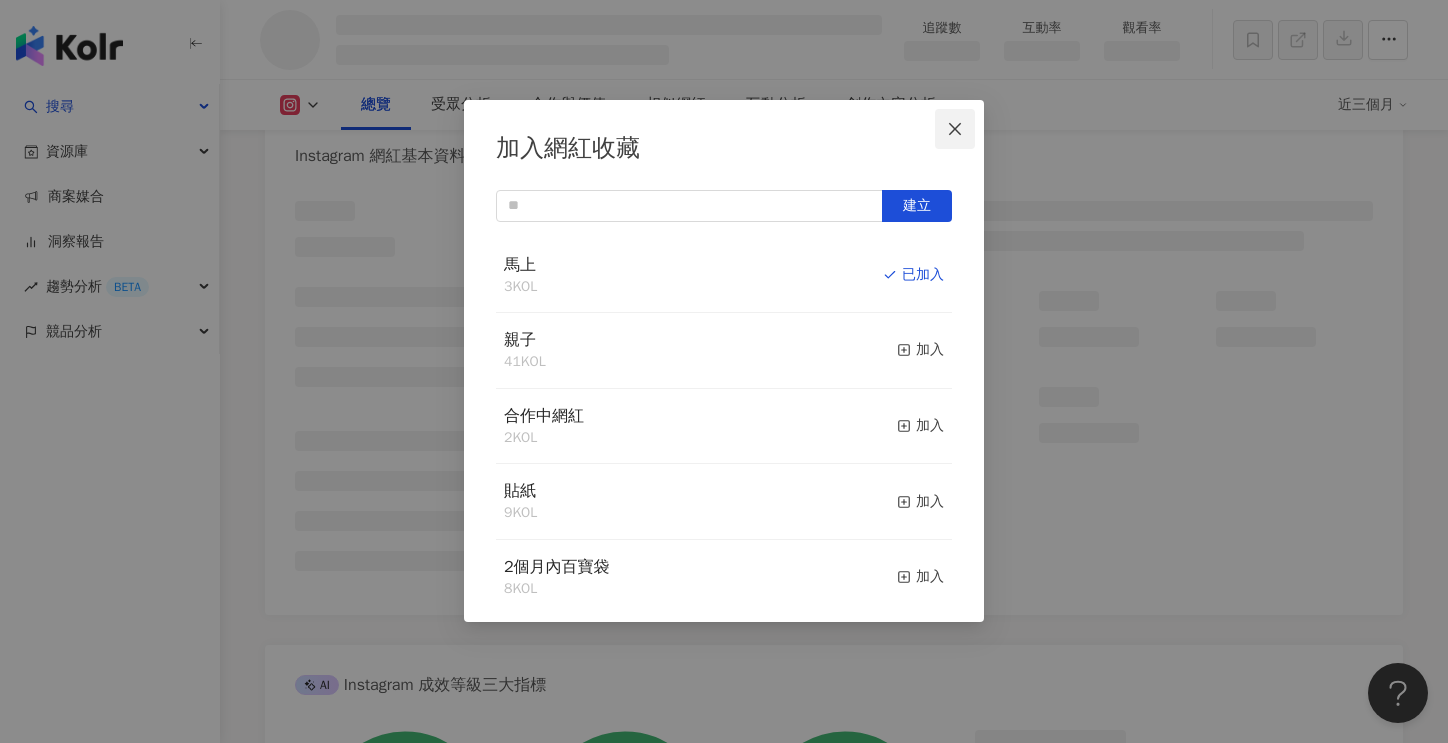 click 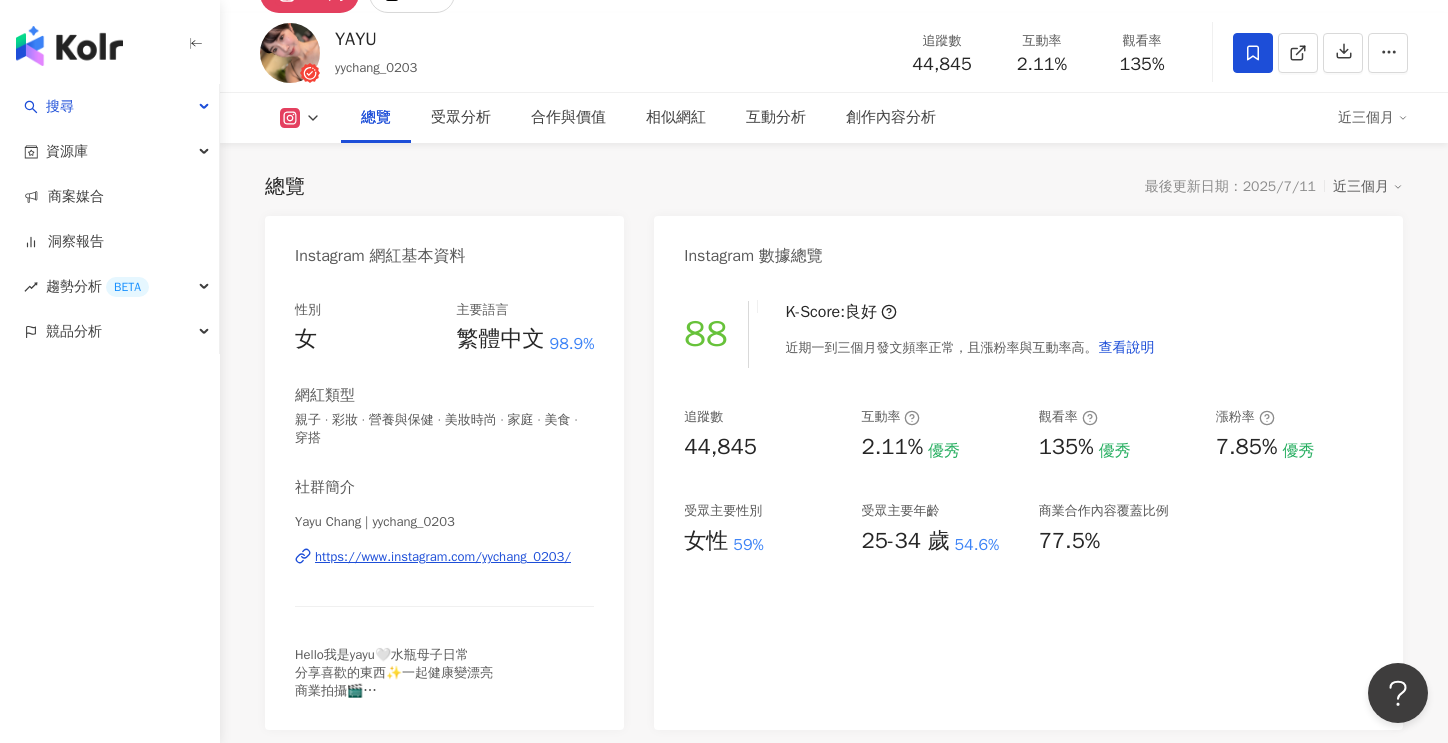 scroll, scrollTop: 0, scrollLeft: 0, axis: both 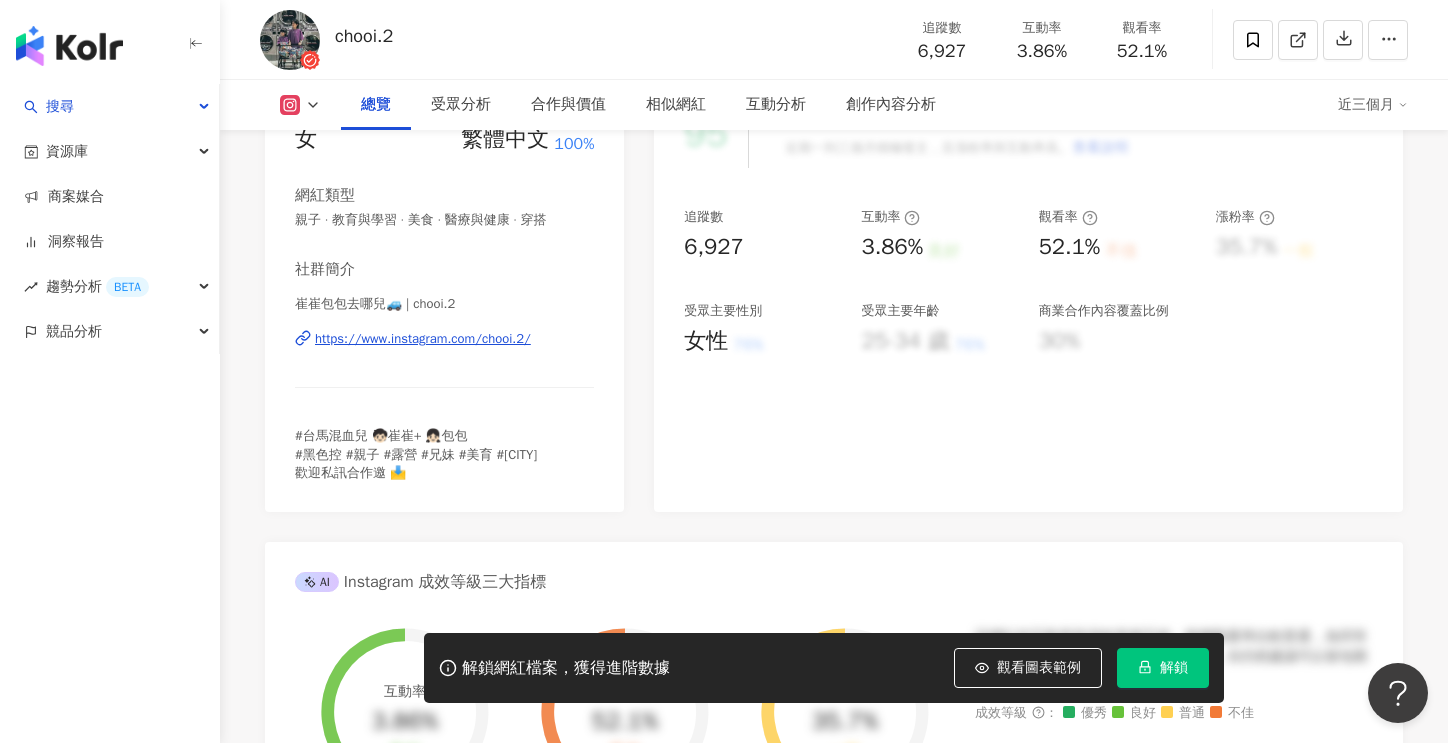 click on "https://www.instagram.com/chooi.2/" at bounding box center [423, 339] 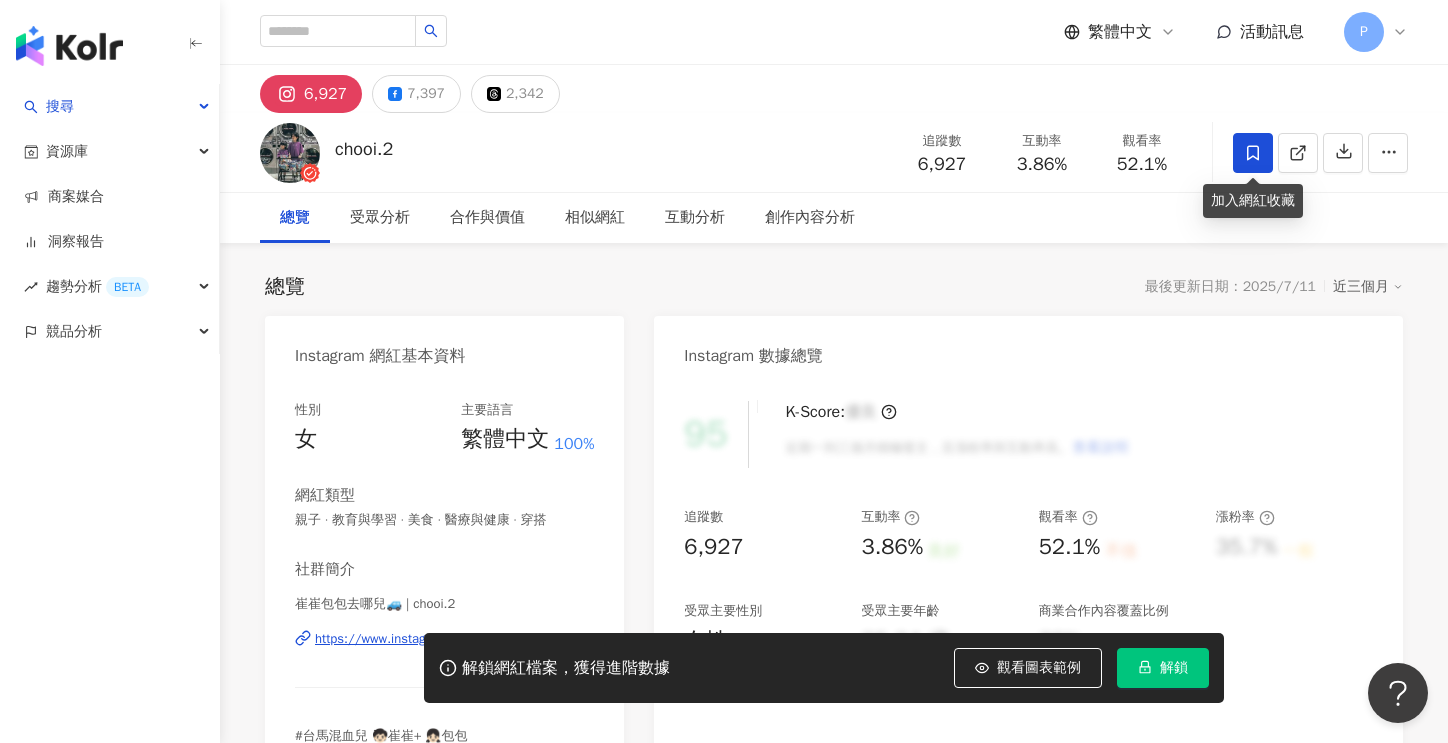 click 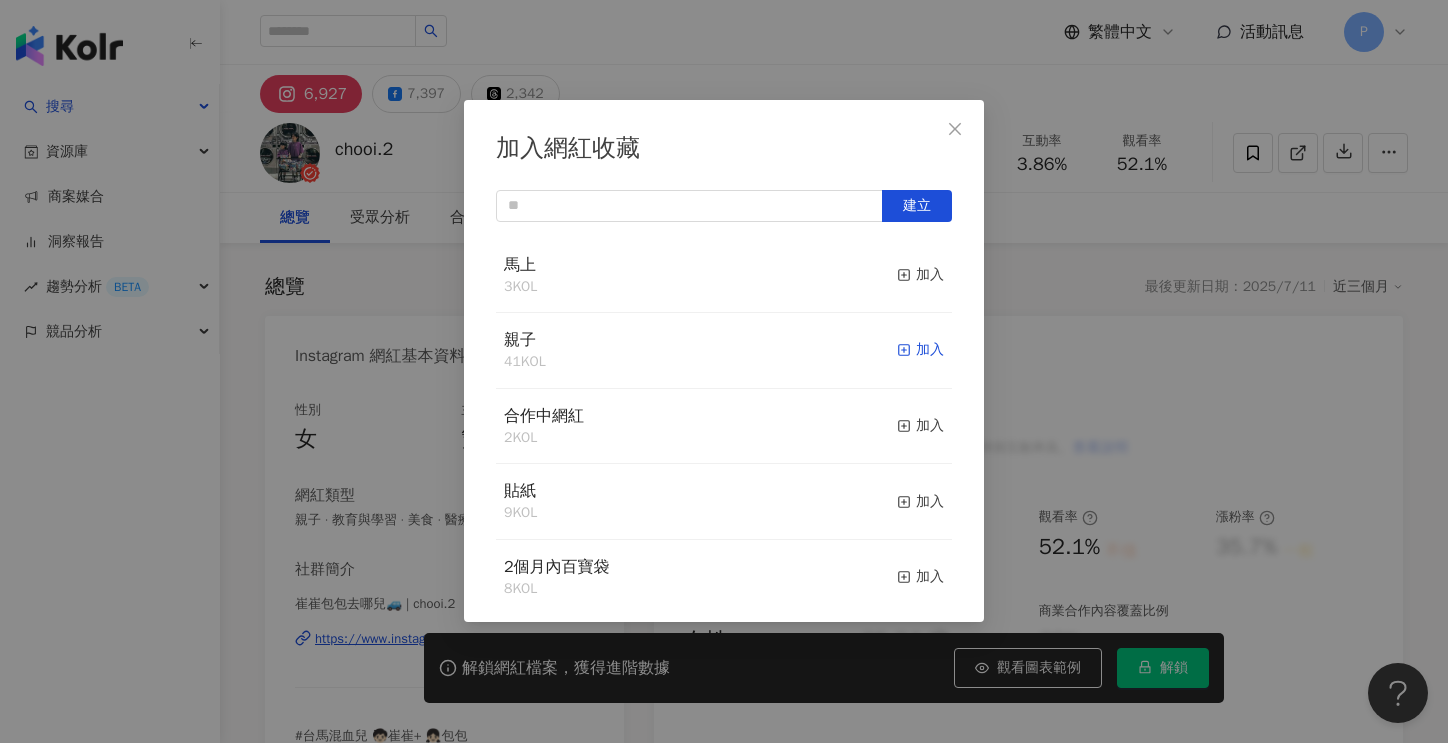 click on "加入" at bounding box center [920, 350] 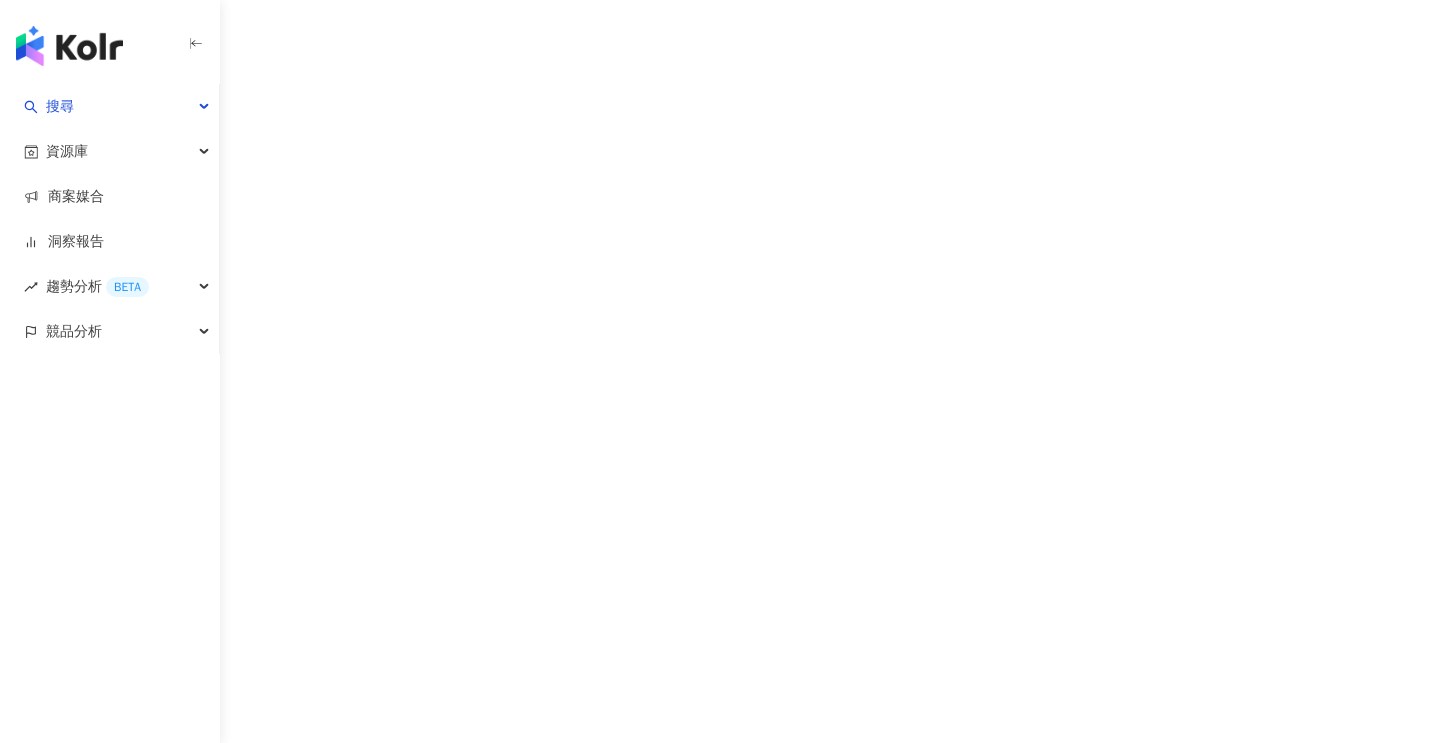 scroll, scrollTop: 0, scrollLeft: 0, axis: both 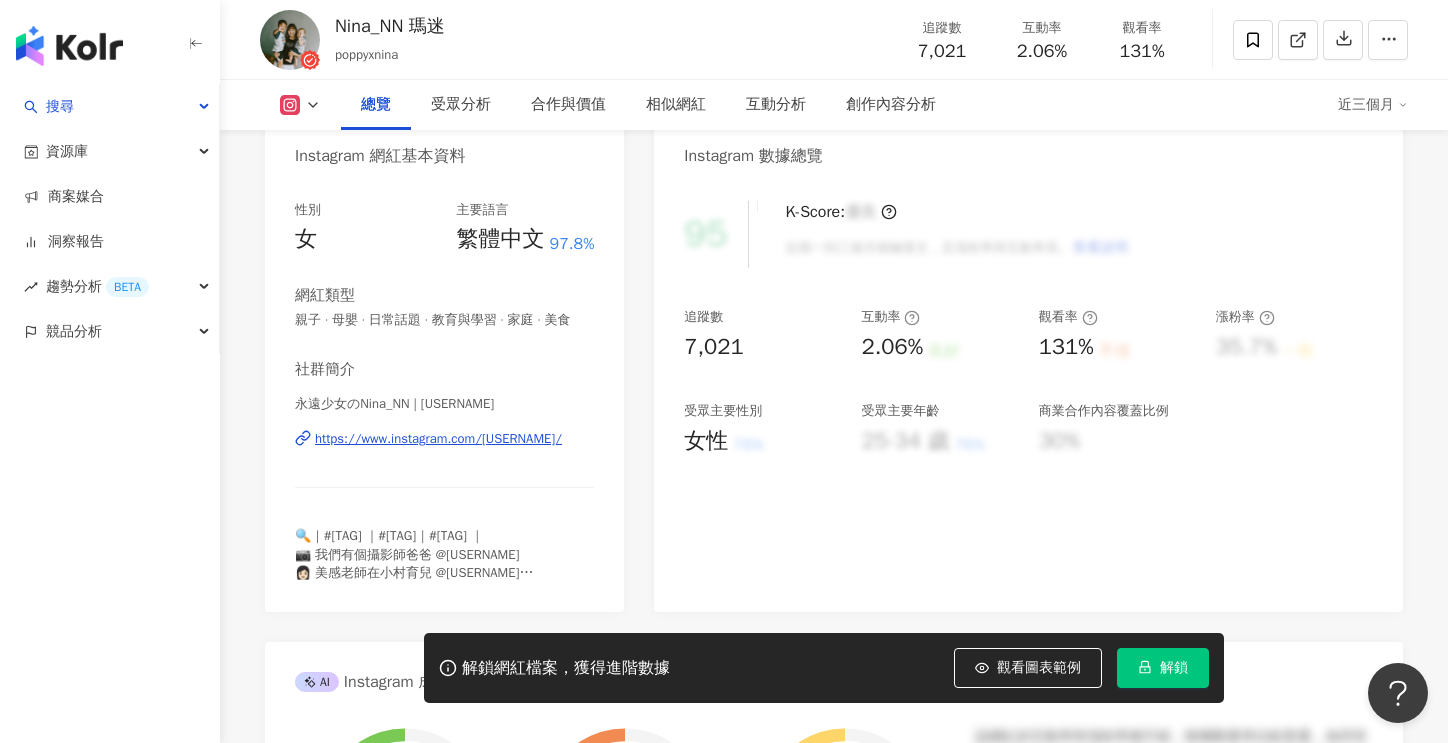 click on "https://www.instagram.com/poppyxnina/" at bounding box center (438, 439) 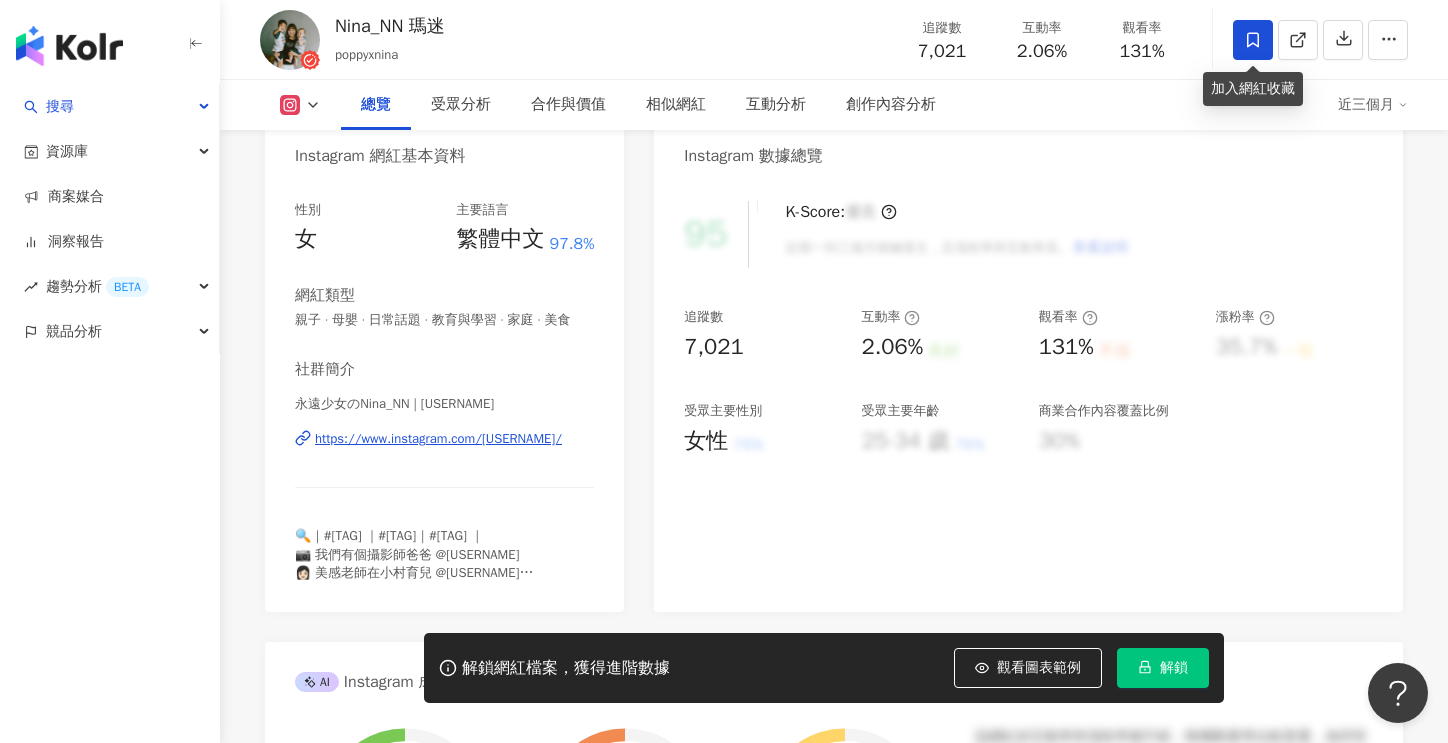 click at bounding box center [1253, 40] 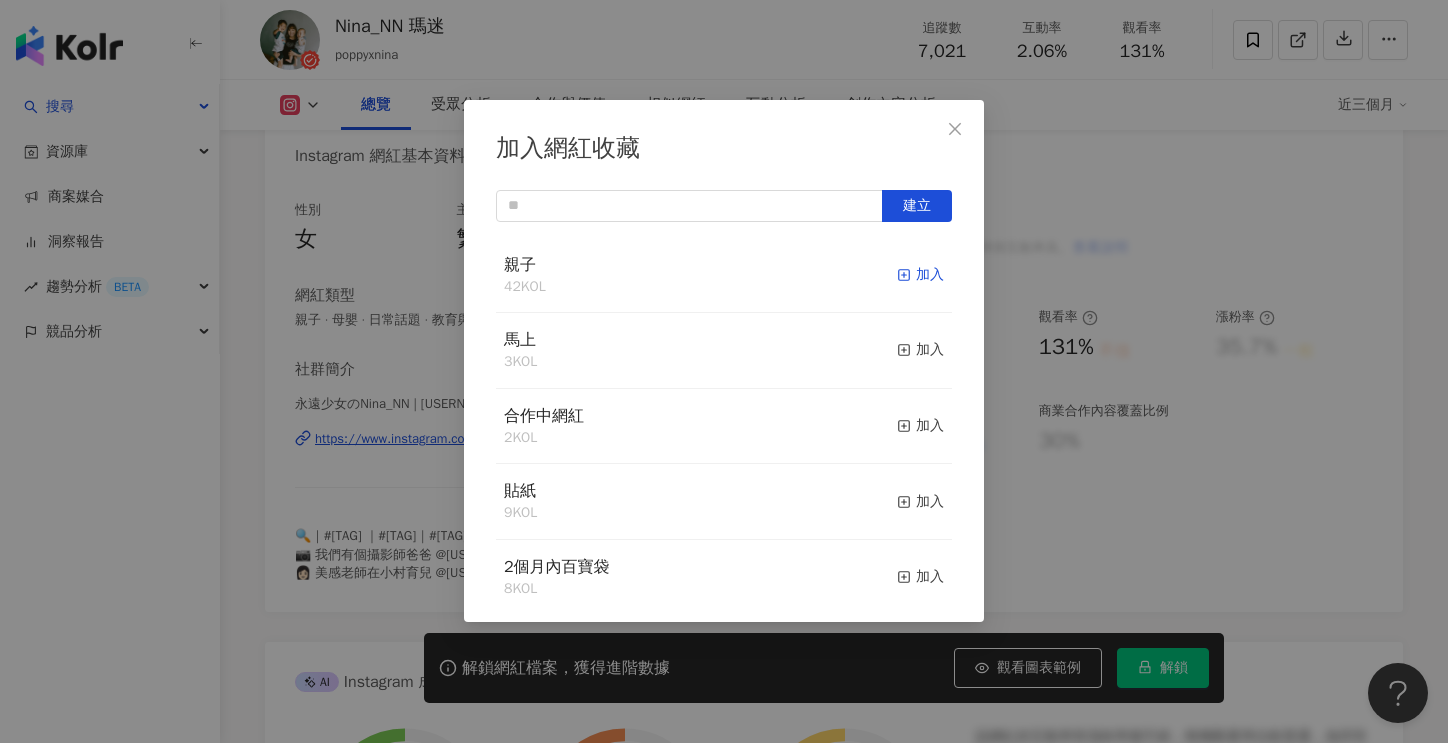 click on "加入" at bounding box center (920, 275) 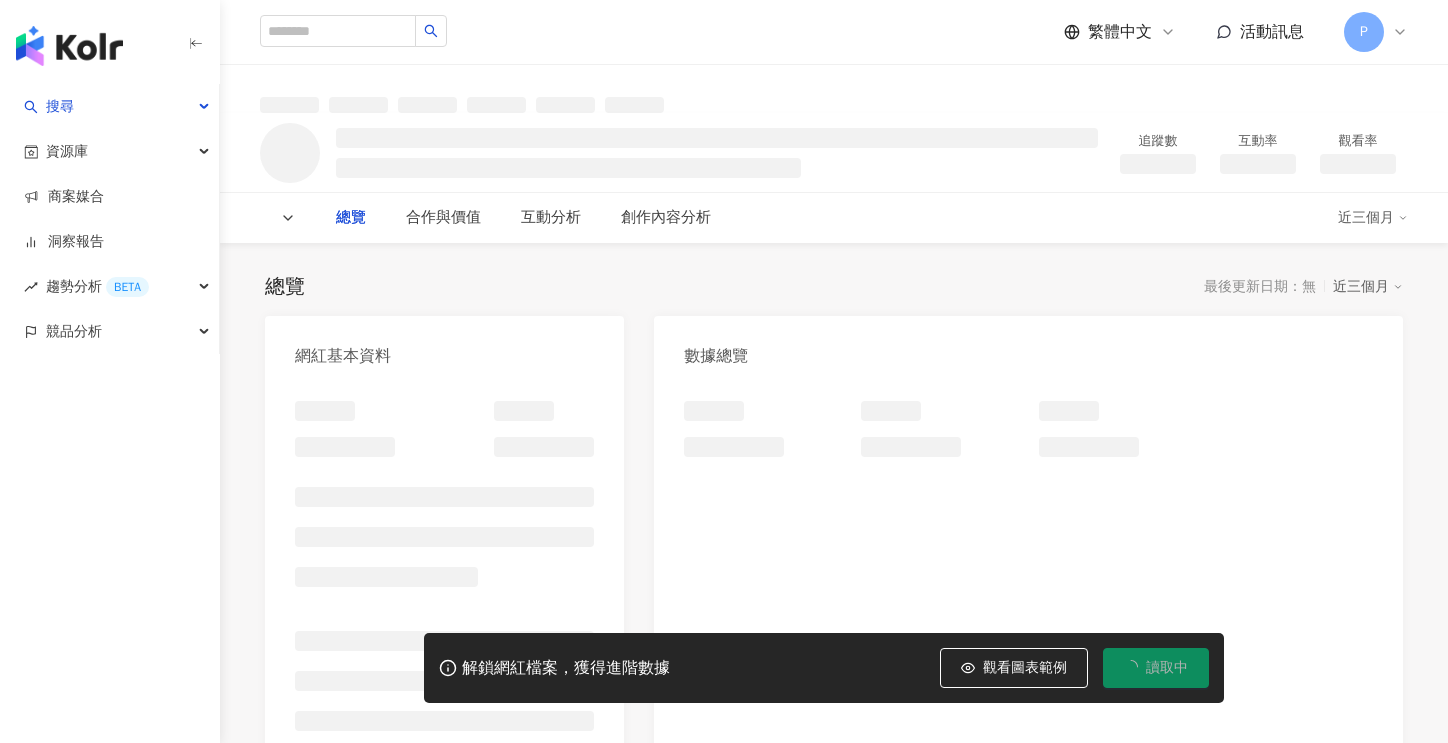 scroll, scrollTop: 0, scrollLeft: 0, axis: both 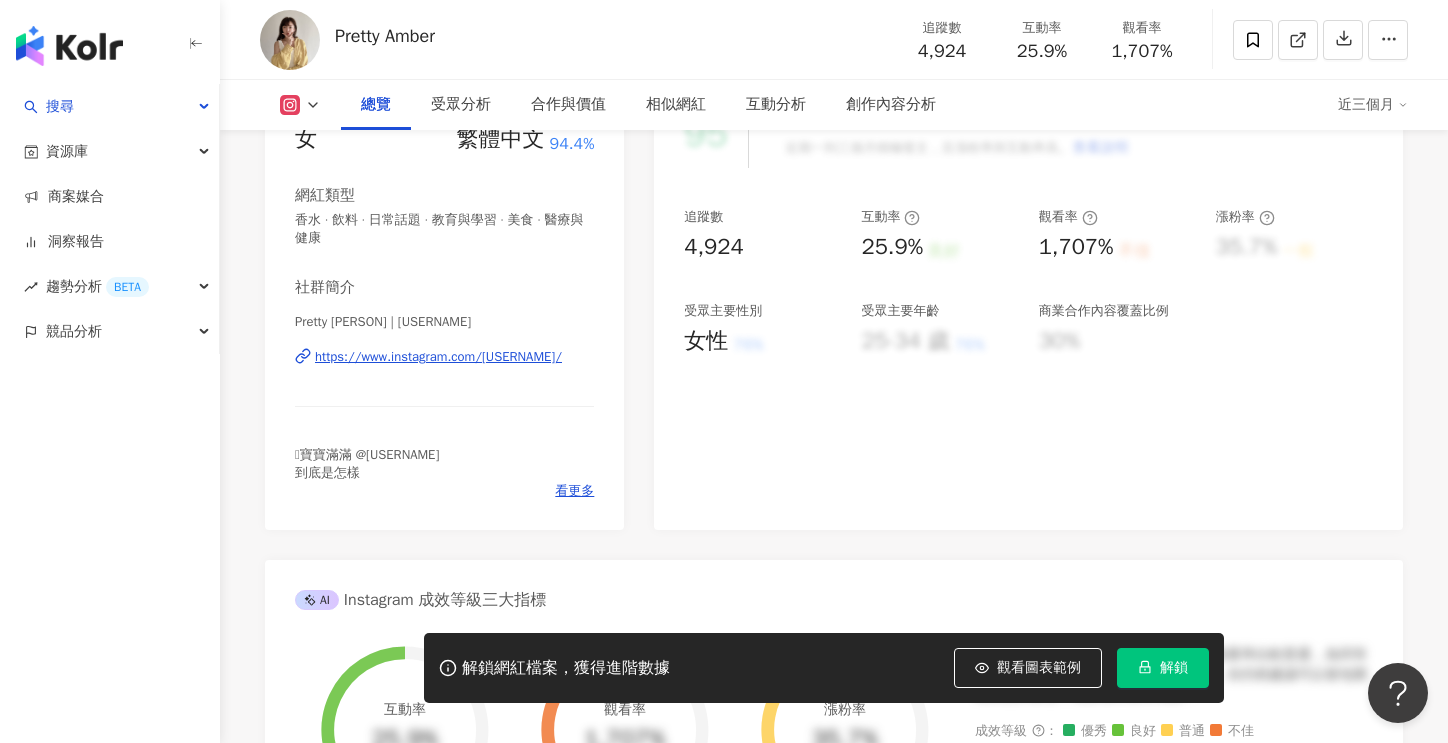 click on "https://www.instagram.com/[USERNAME]/" at bounding box center (438, 357) 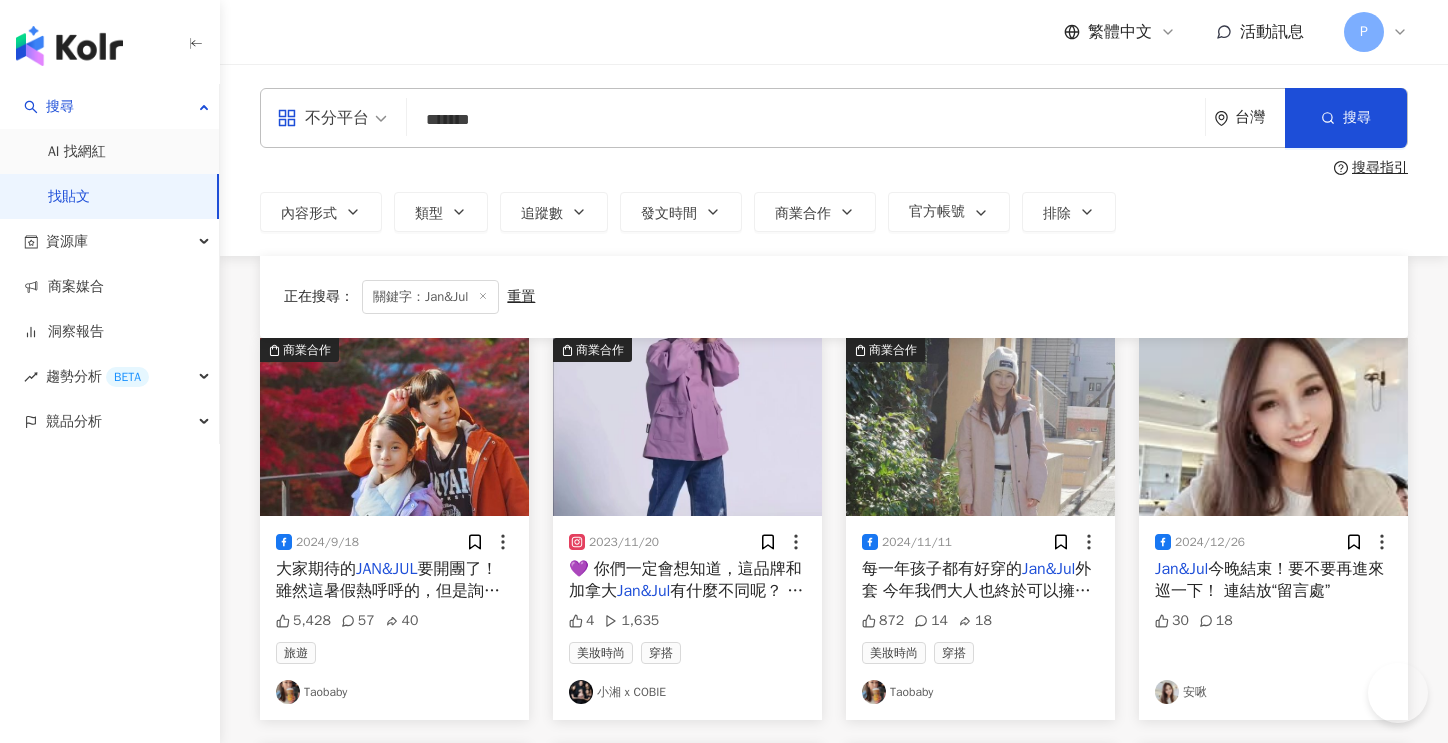 scroll, scrollTop: 10712, scrollLeft: 0, axis: vertical 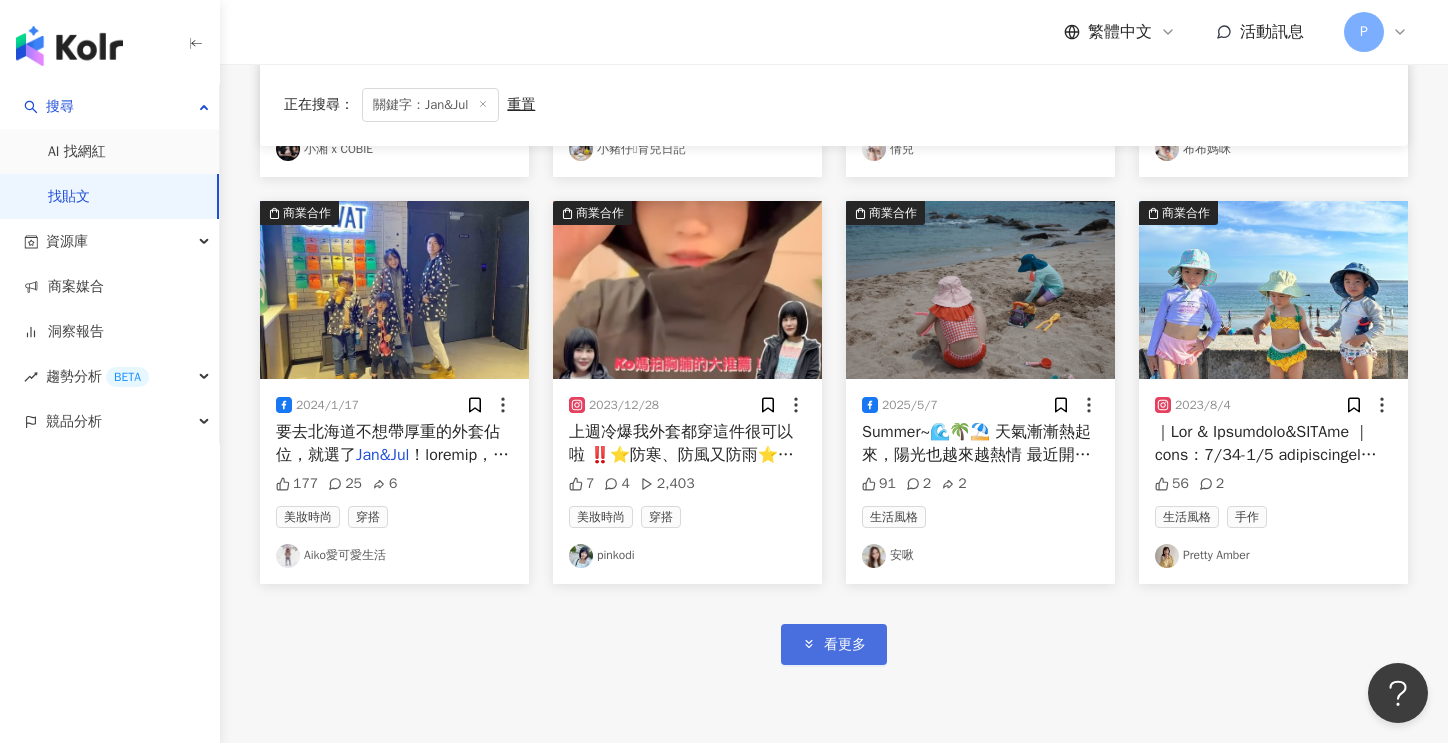 click on "看更多" at bounding box center (834, 644) 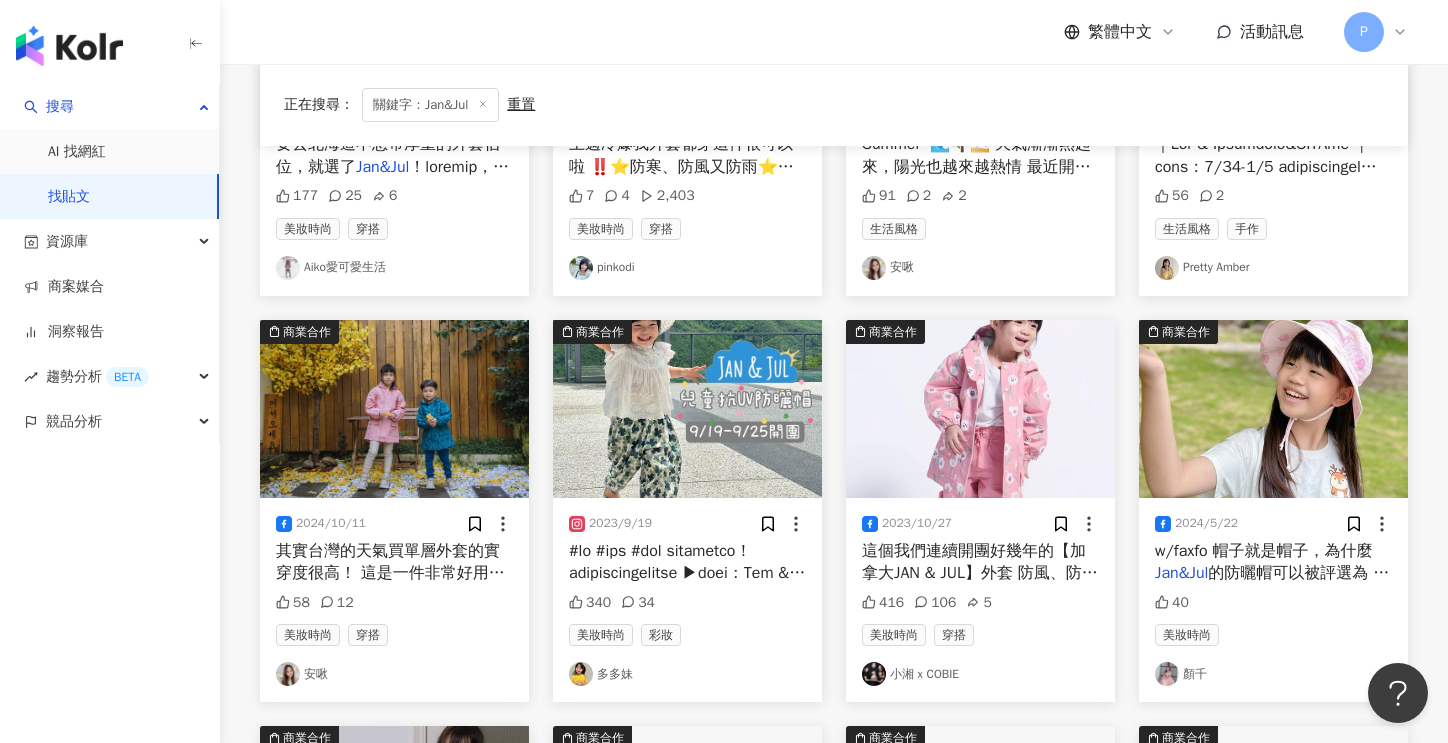 scroll, scrollTop: 11012, scrollLeft: 0, axis: vertical 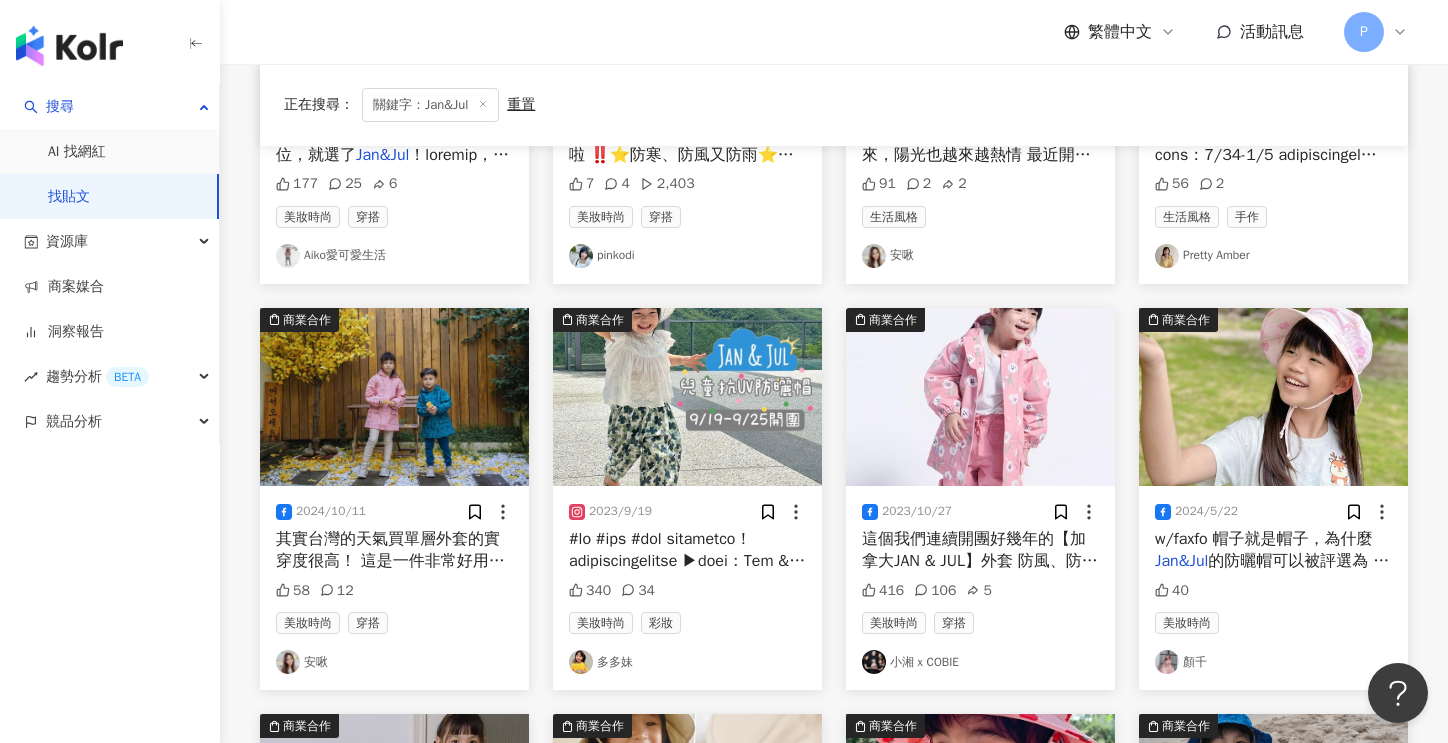 click on "多多妹" at bounding box center [687, 662] 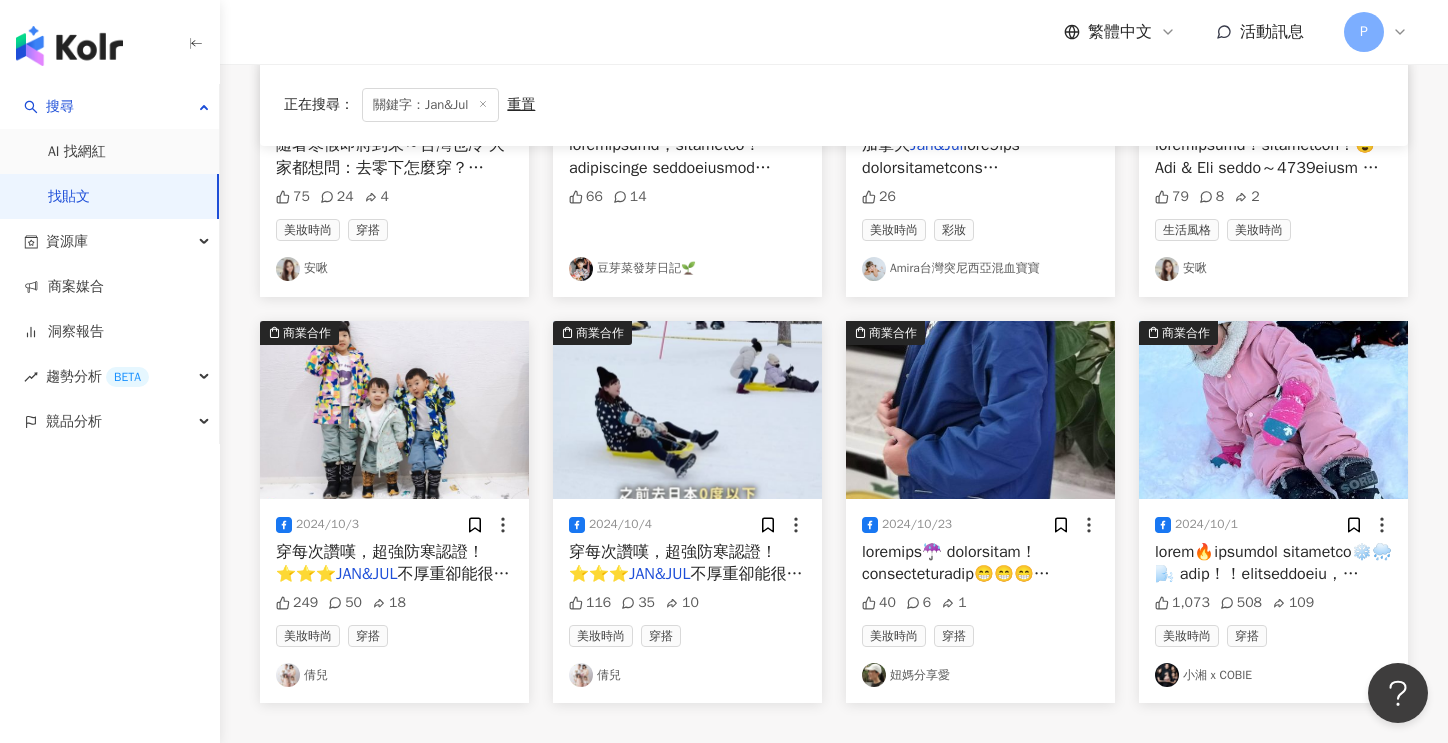 scroll, scrollTop: 12112, scrollLeft: 0, axis: vertical 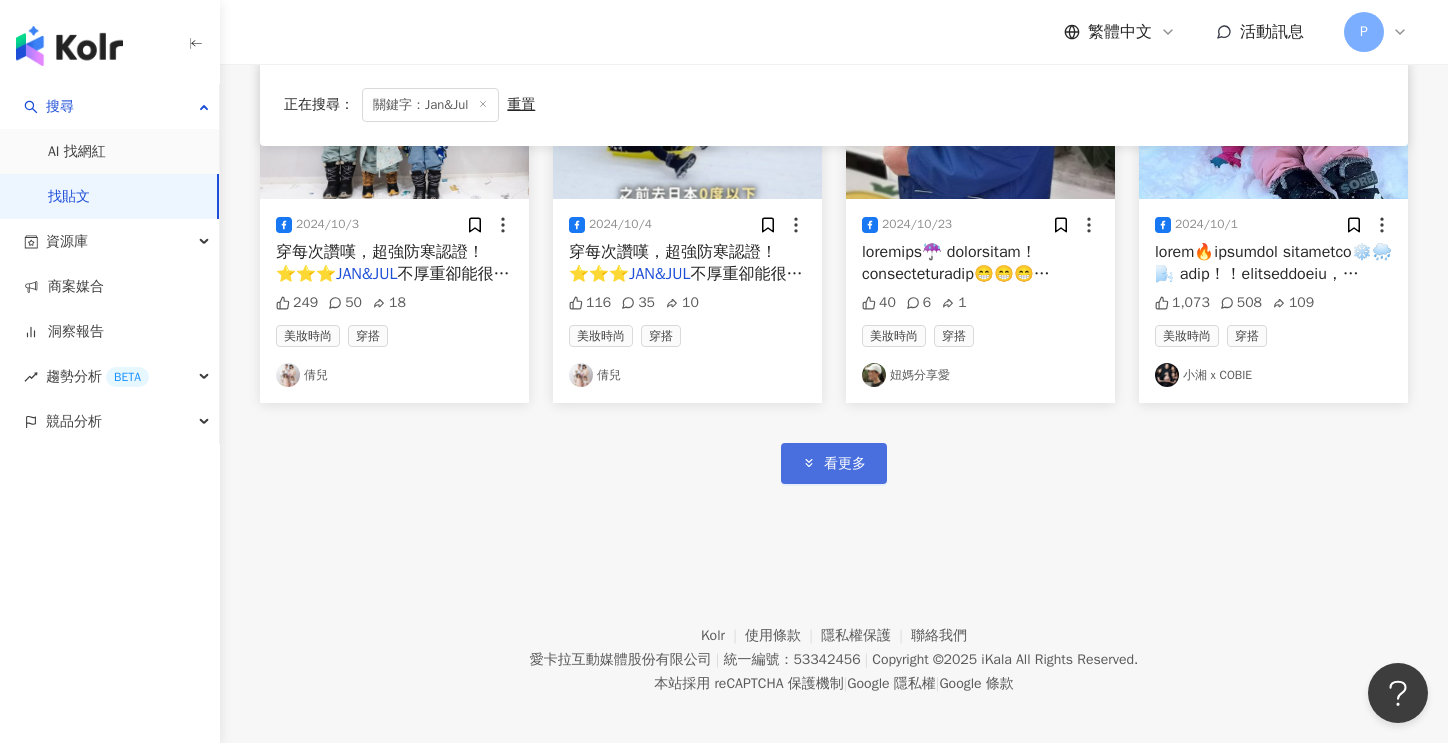 click on "看更多" at bounding box center [834, 463] 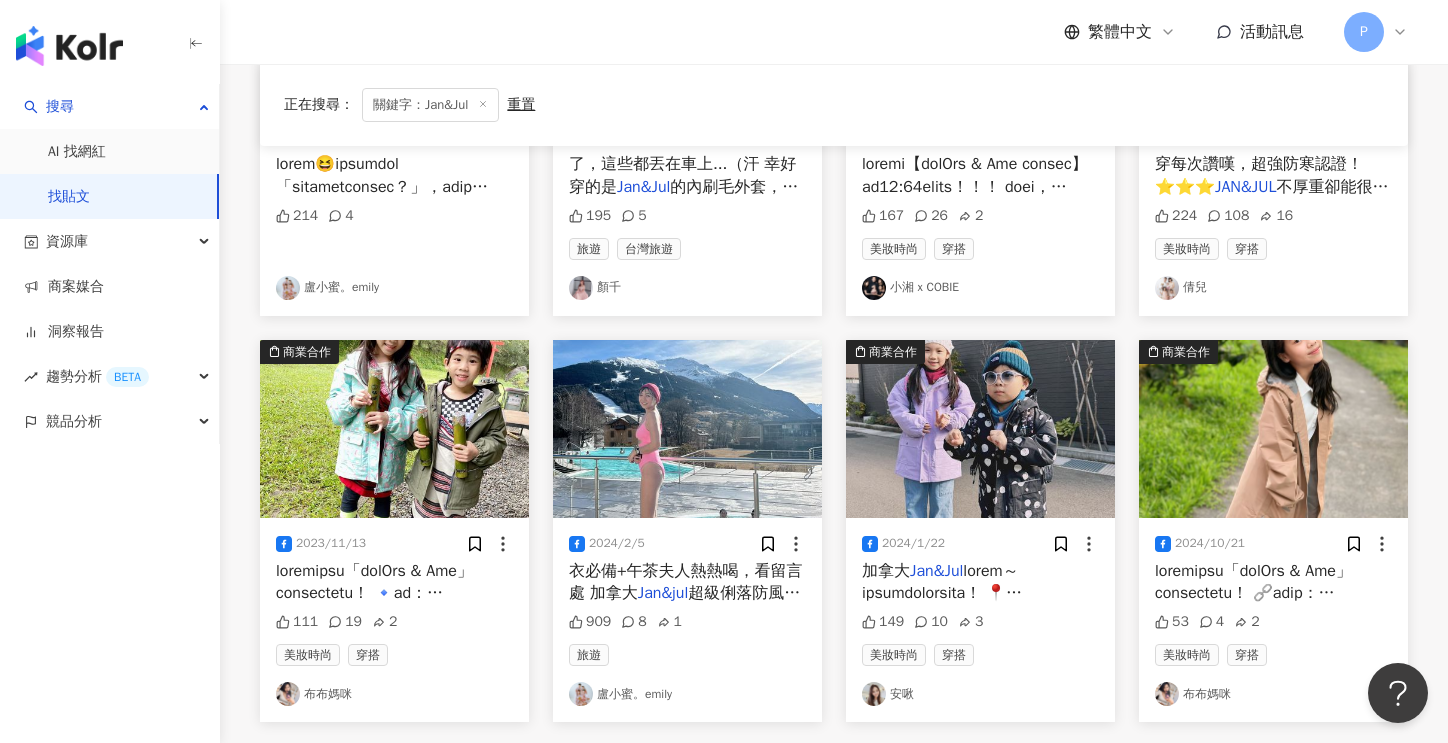scroll, scrollTop: 13312, scrollLeft: 0, axis: vertical 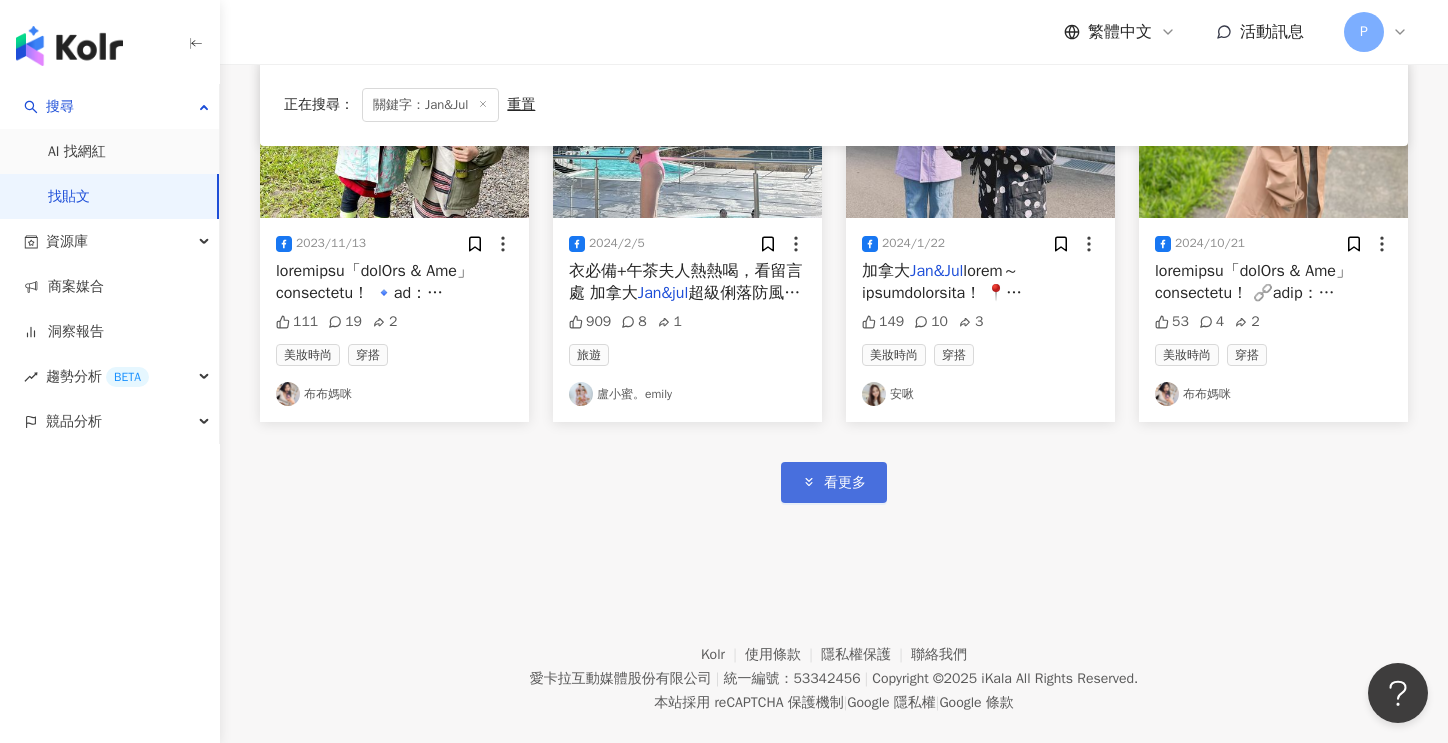 click on "看更多" at bounding box center [845, 483] 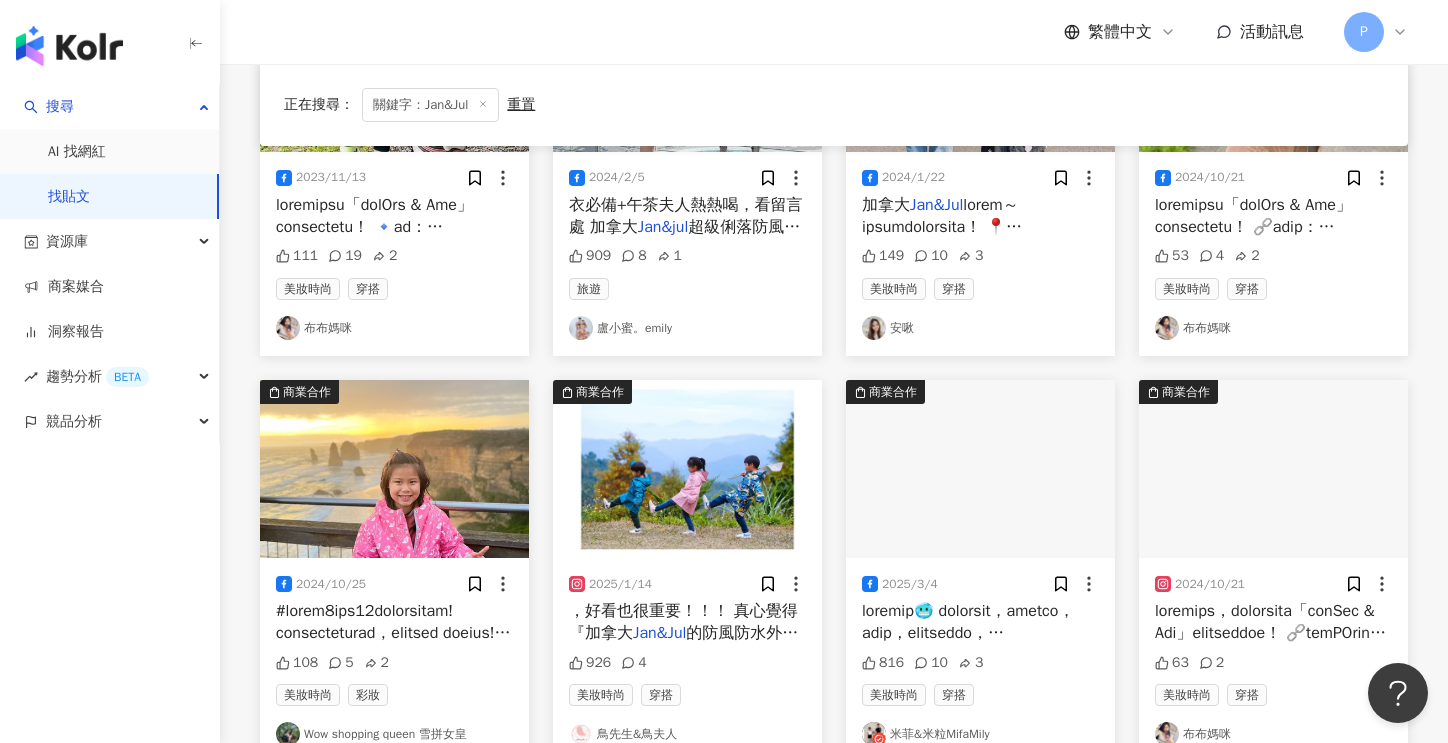 scroll, scrollTop: 13412, scrollLeft: 0, axis: vertical 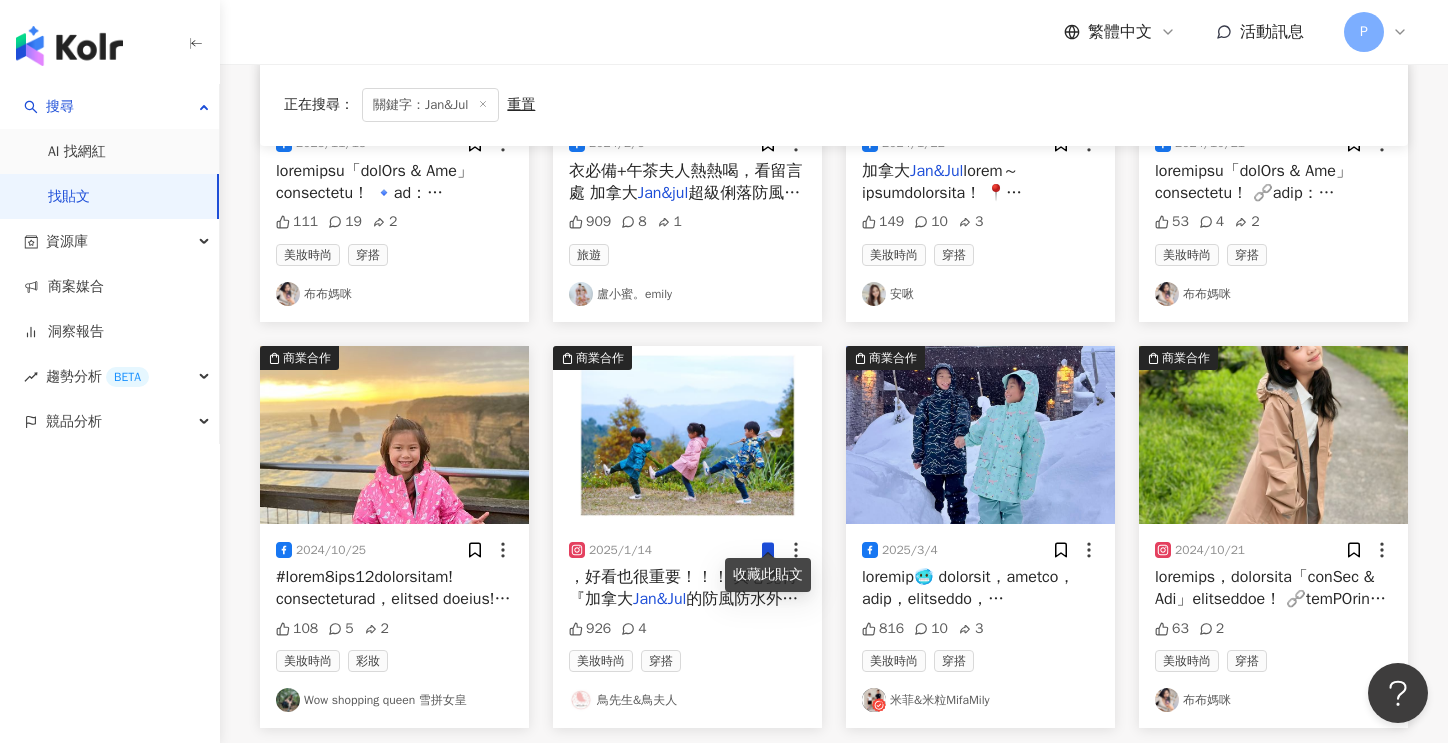 click on "鳥先生&鳥夫人" at bounding box center [687, 700] 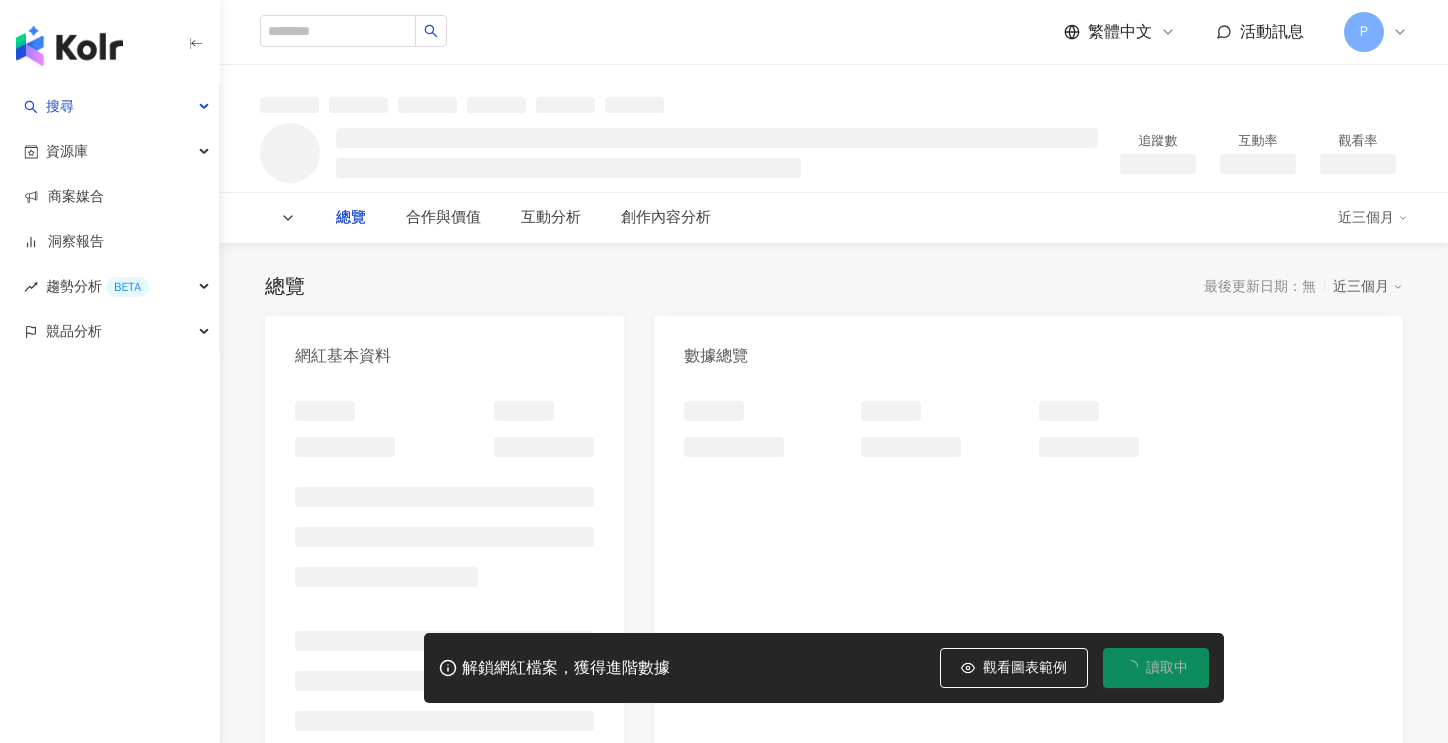 scroll, scrollTop: 0, scrollLeft: 0, axis: both 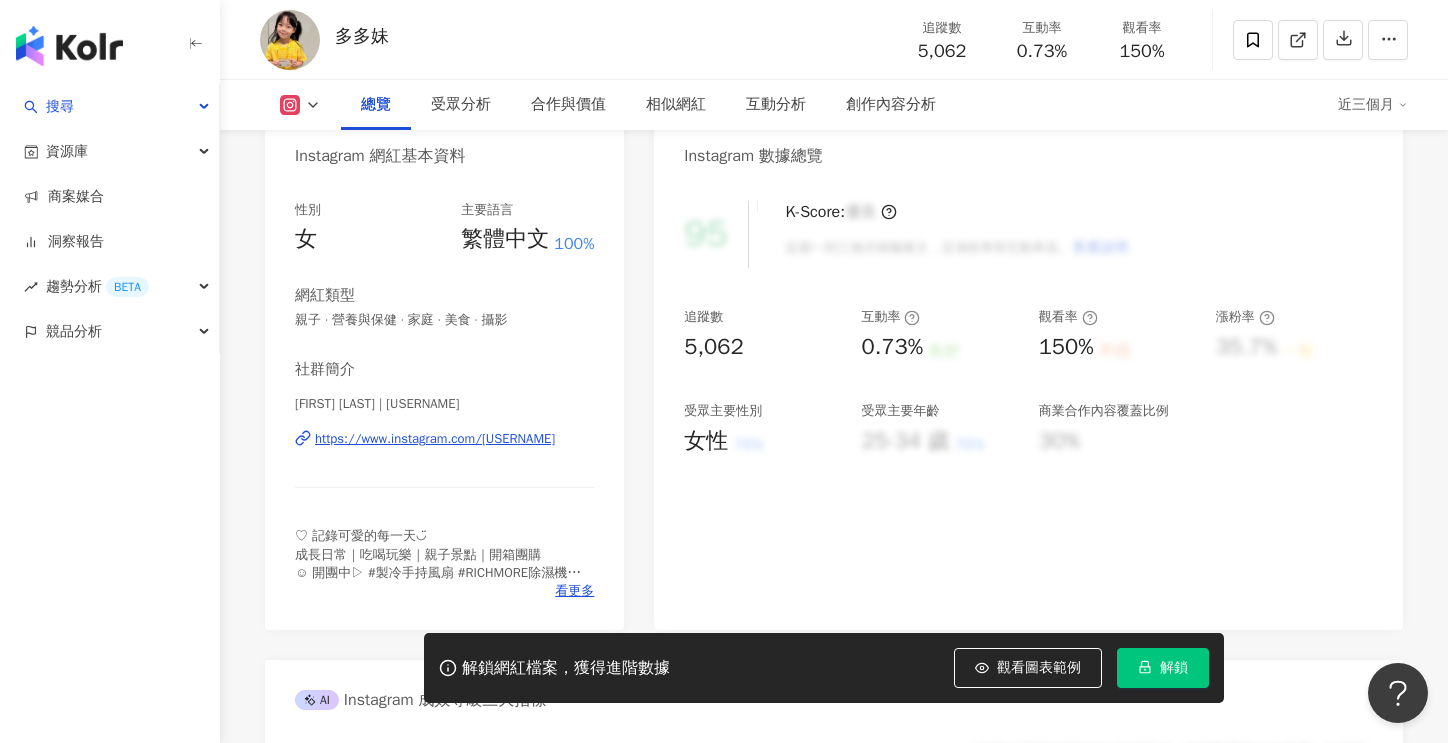 click on "https://www.instagram.com/mo_duo_duo/" at bounding box center [435, 439] 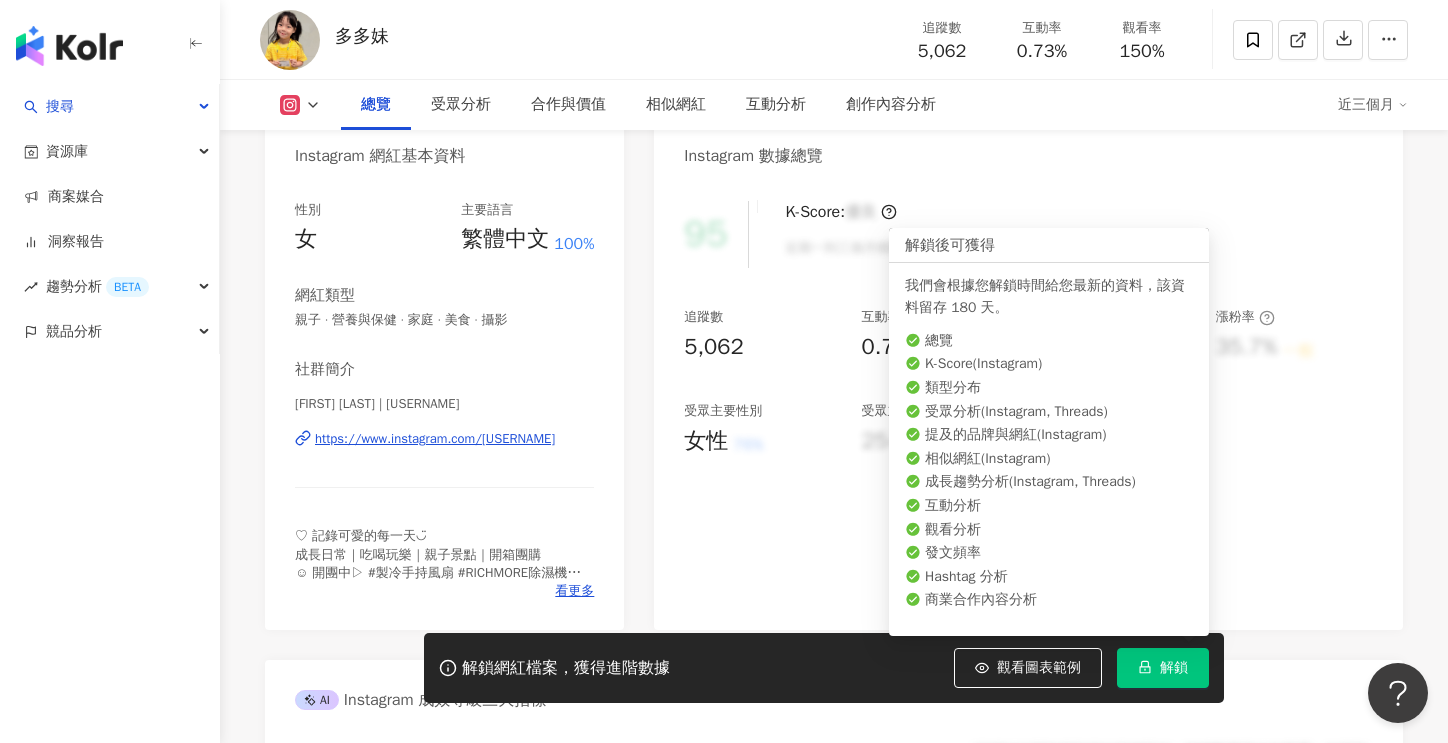 click on "解鎖" at bounding box center [1174, 668] 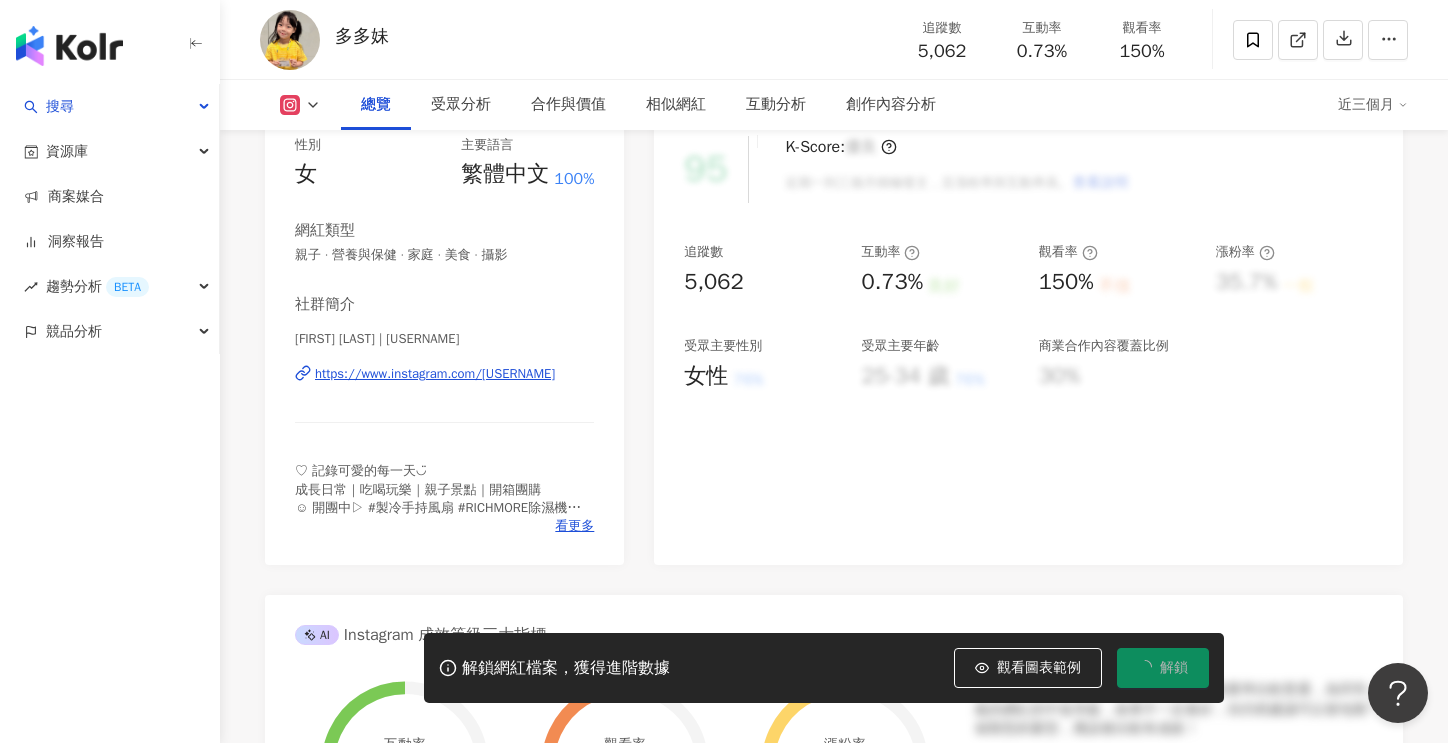 scroll, scrollTop: 300, scrollLeft: 0, axis: vertical 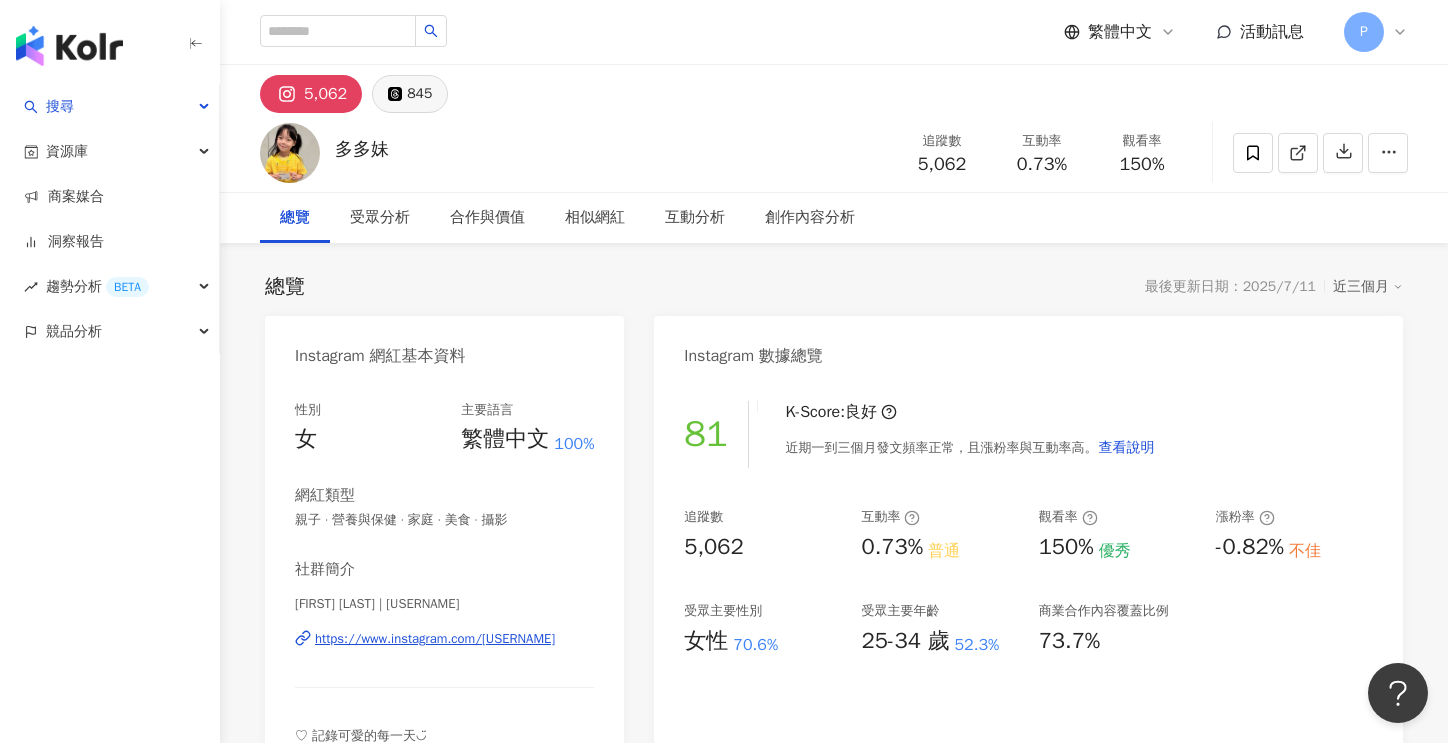 click on "845" at bounding box center (419, 94) 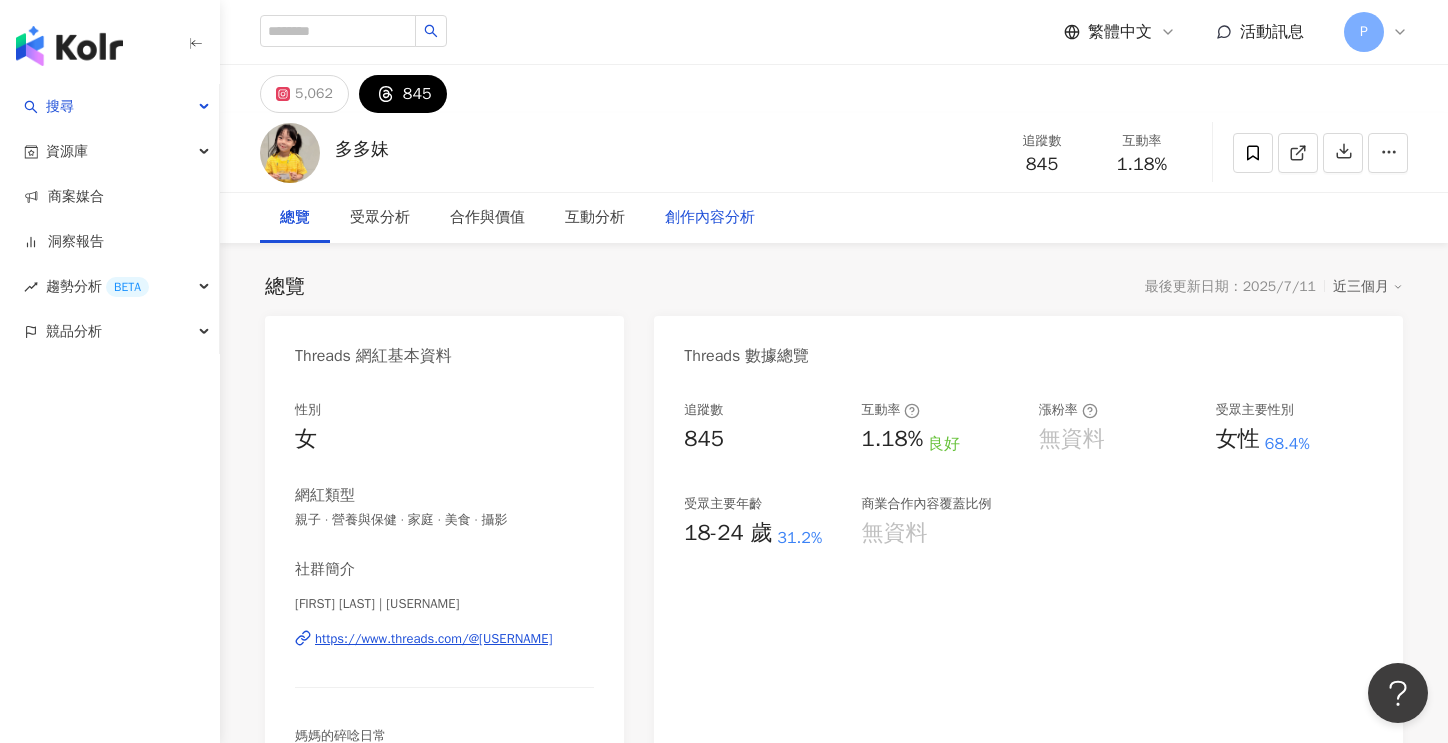 scroll, scrollTop: 0, scrollLeft: 0, axis: both 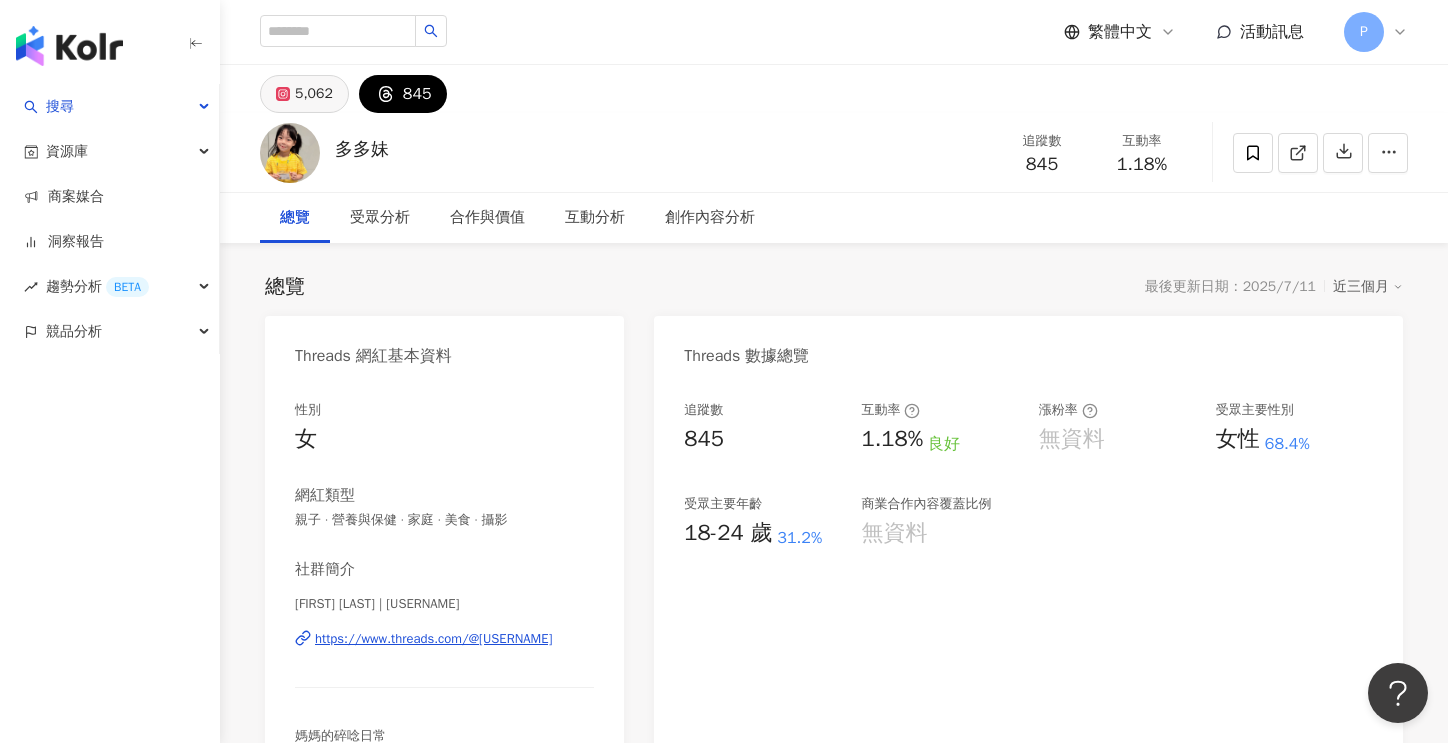 click on "5,062" at bounding box center (314, 94) 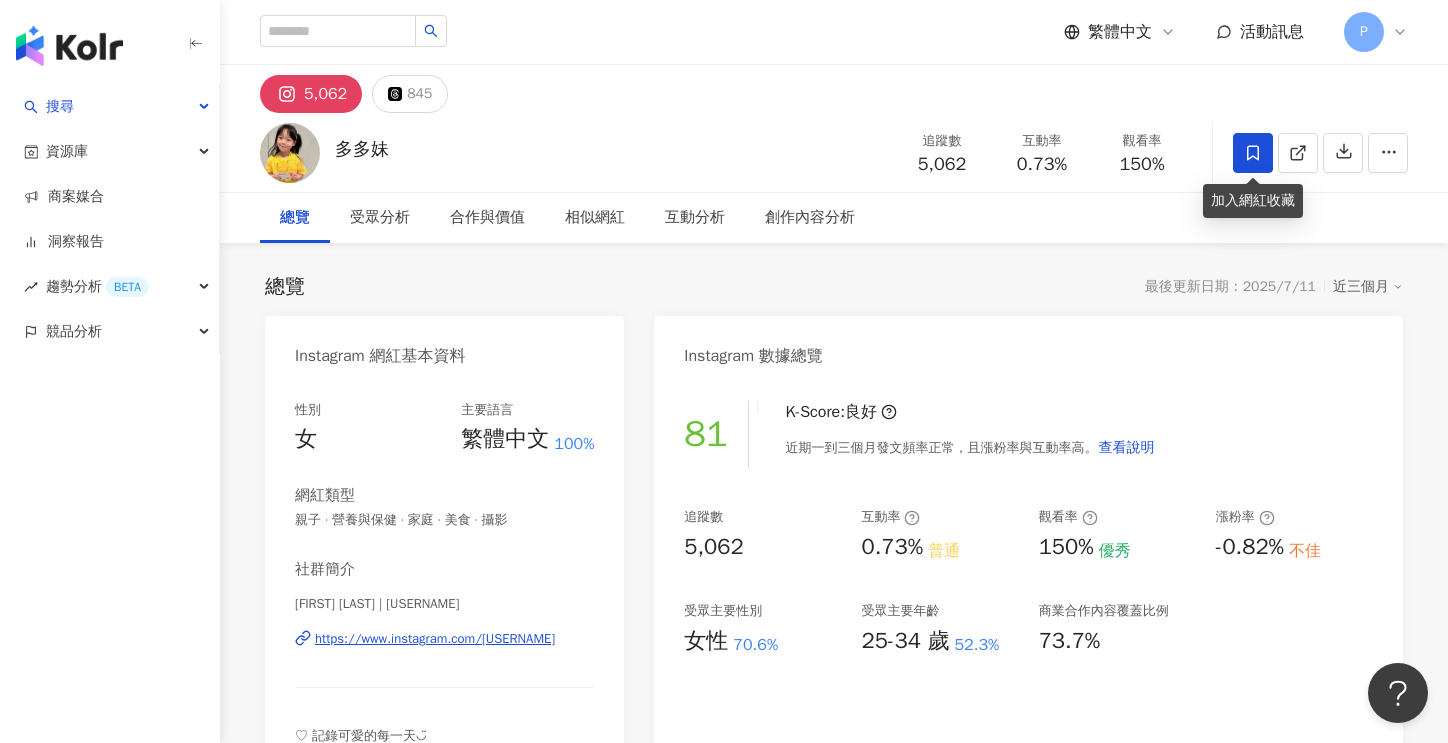 click 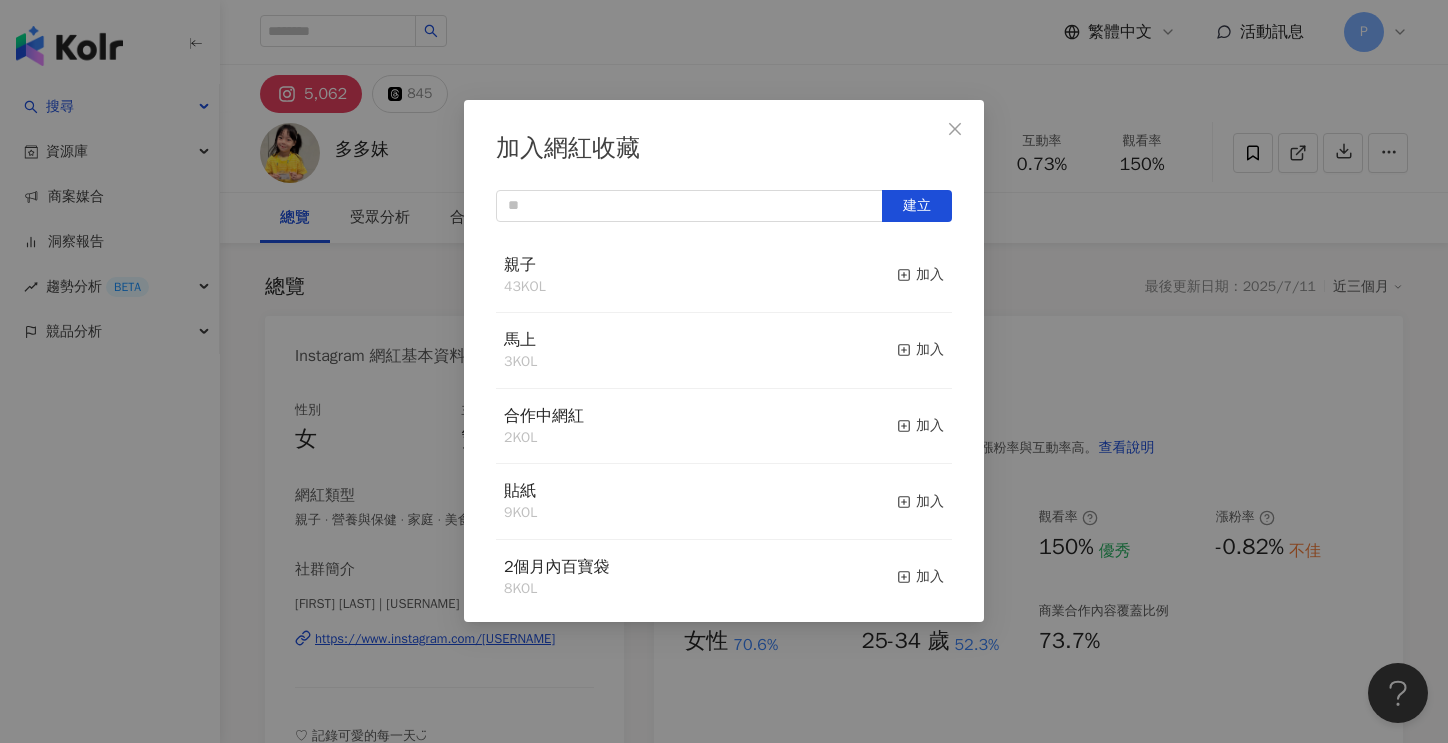 click on "親子 43  KOL 加入" at bounding box center [724, 276] 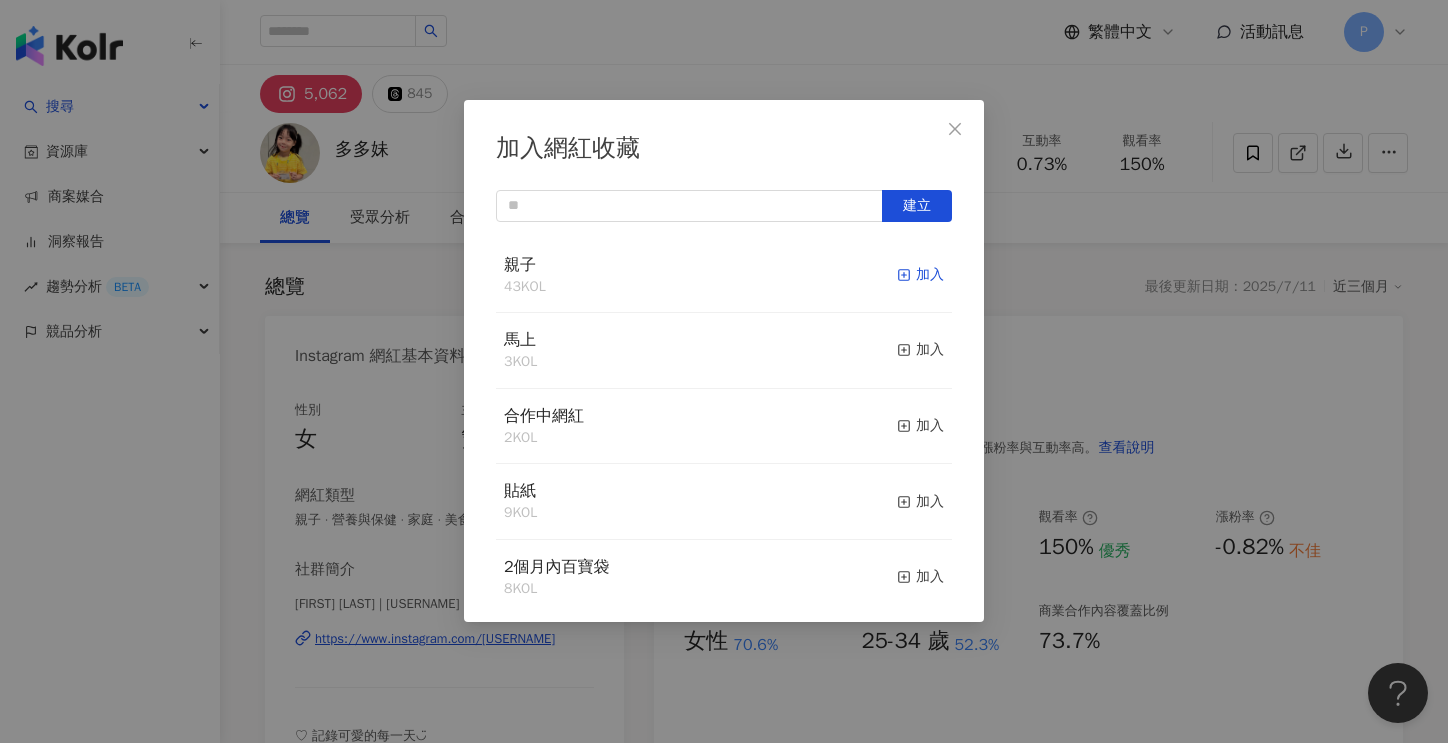 click 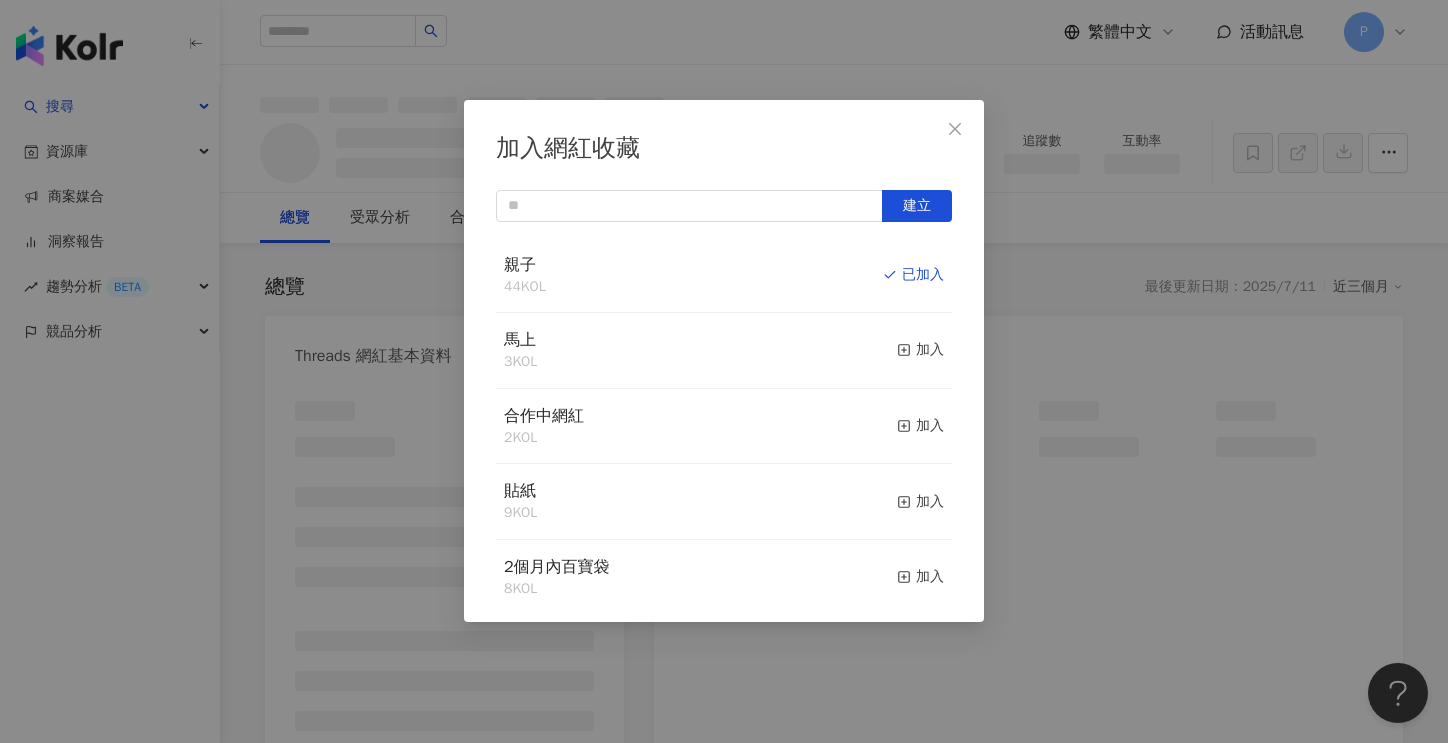 click at bounding box center (955, 129) 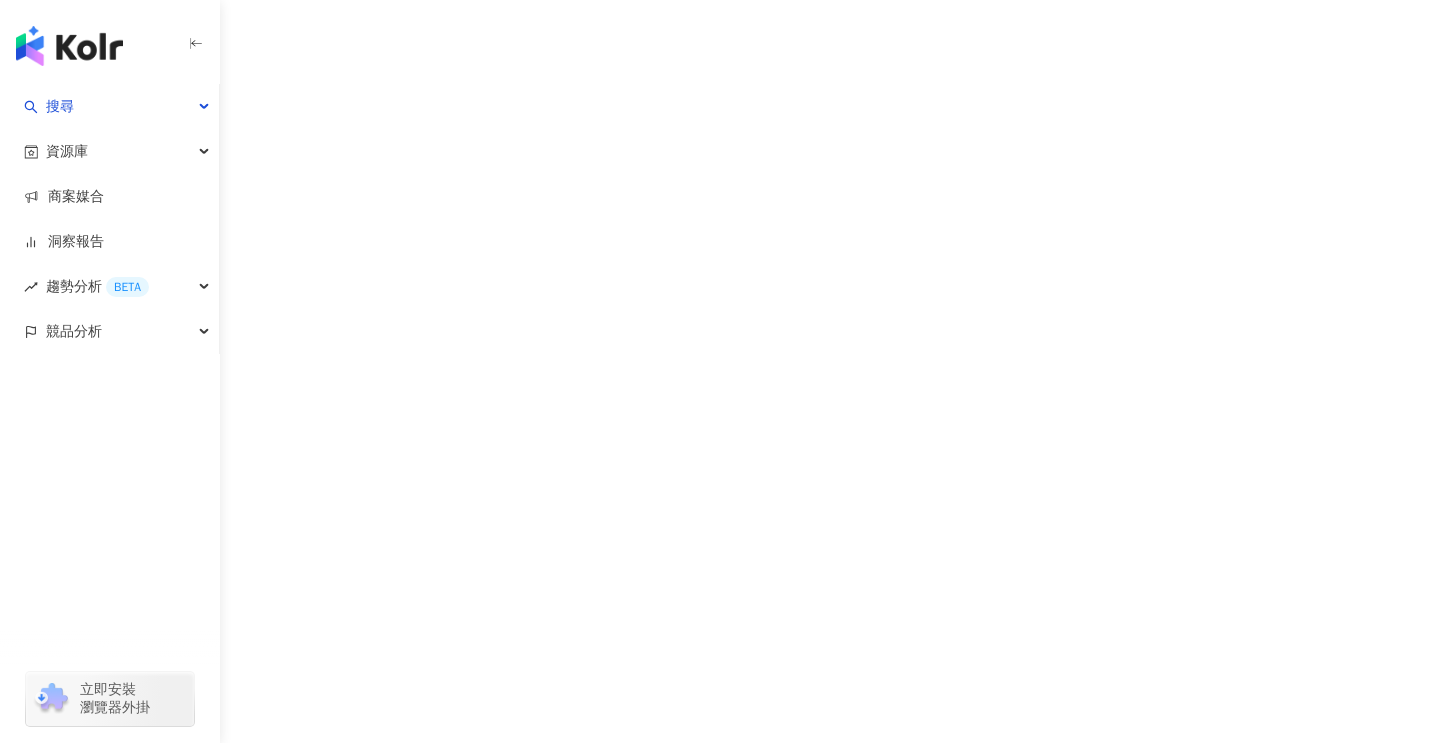 scroll, scrollTop: 0, scrollLeft: 0, axis: both 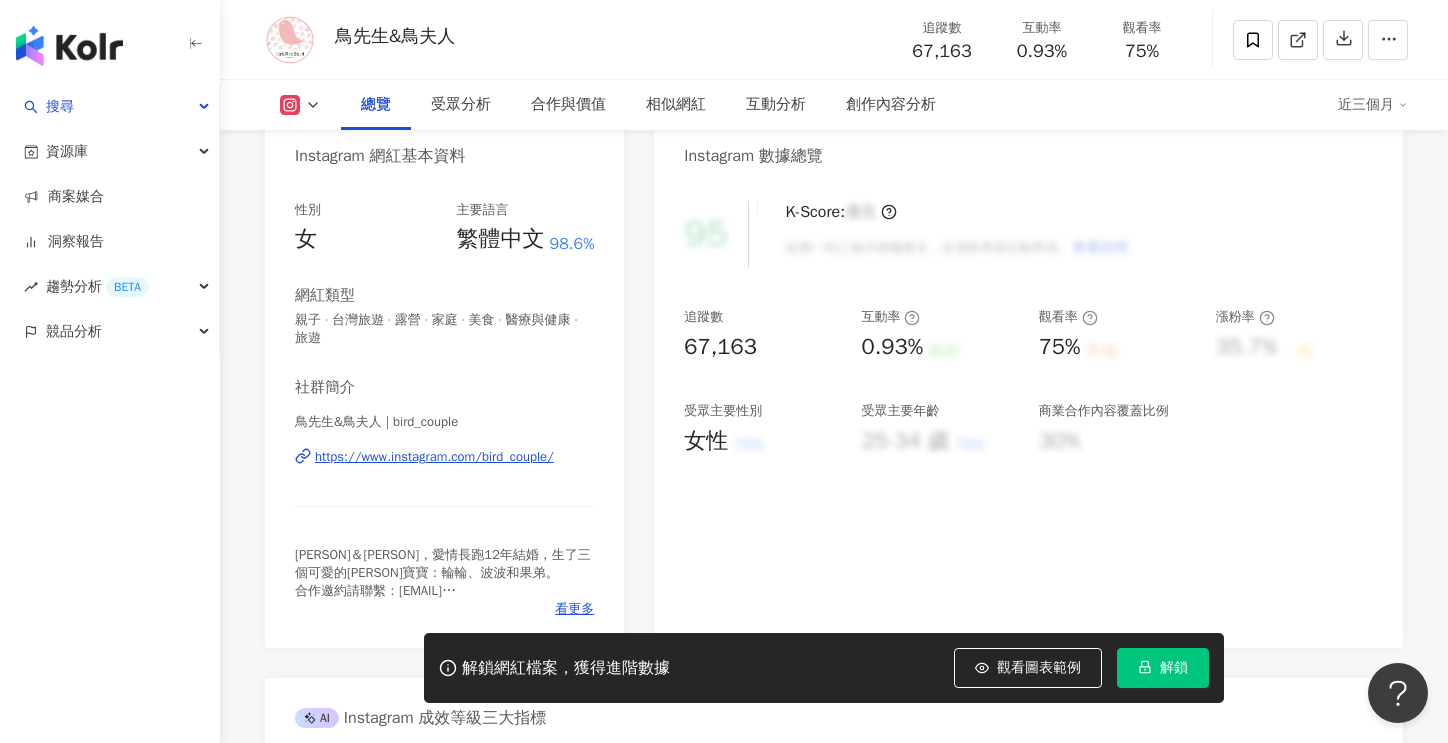 click on "https://www.instagram.com/bird_couple/" at bounding box center (434, 457) 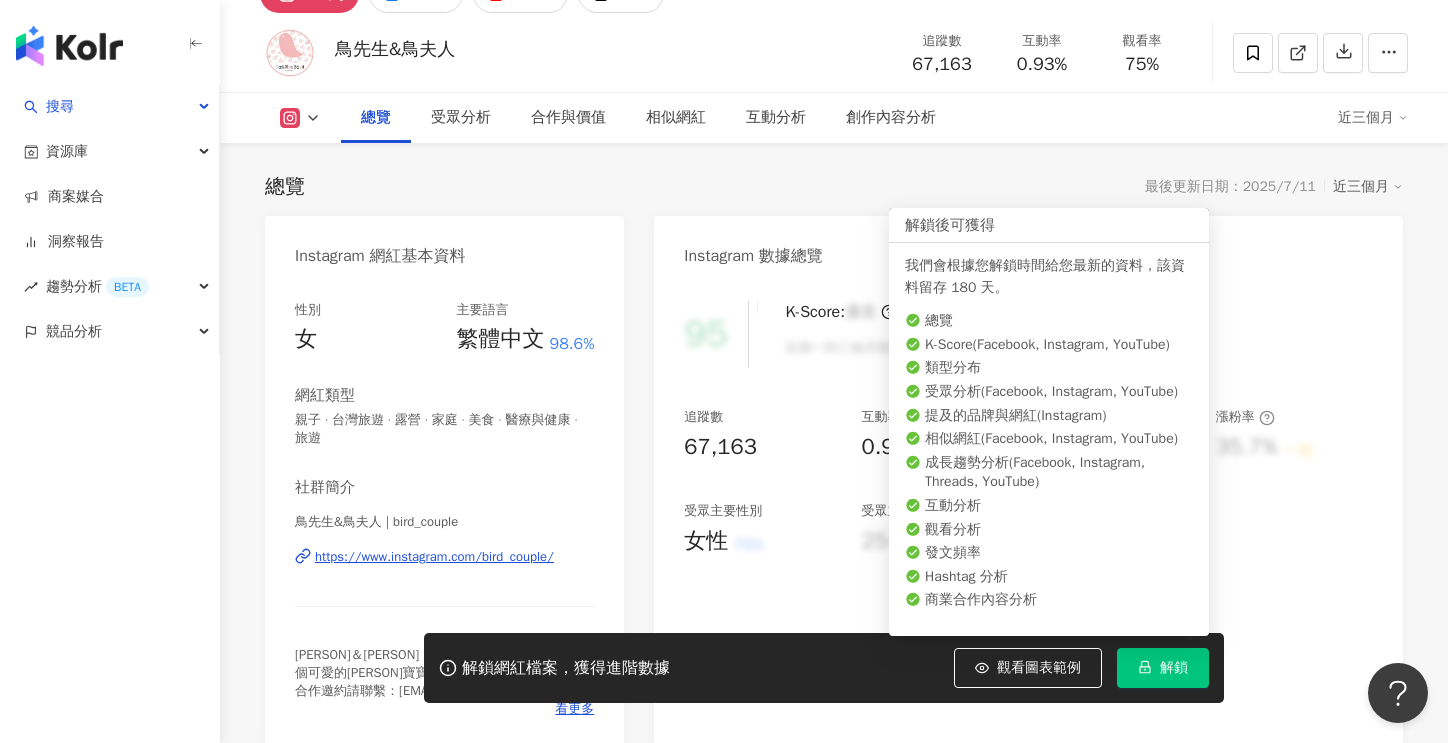 click on "解鎖" at bounding box center [1174, 668] 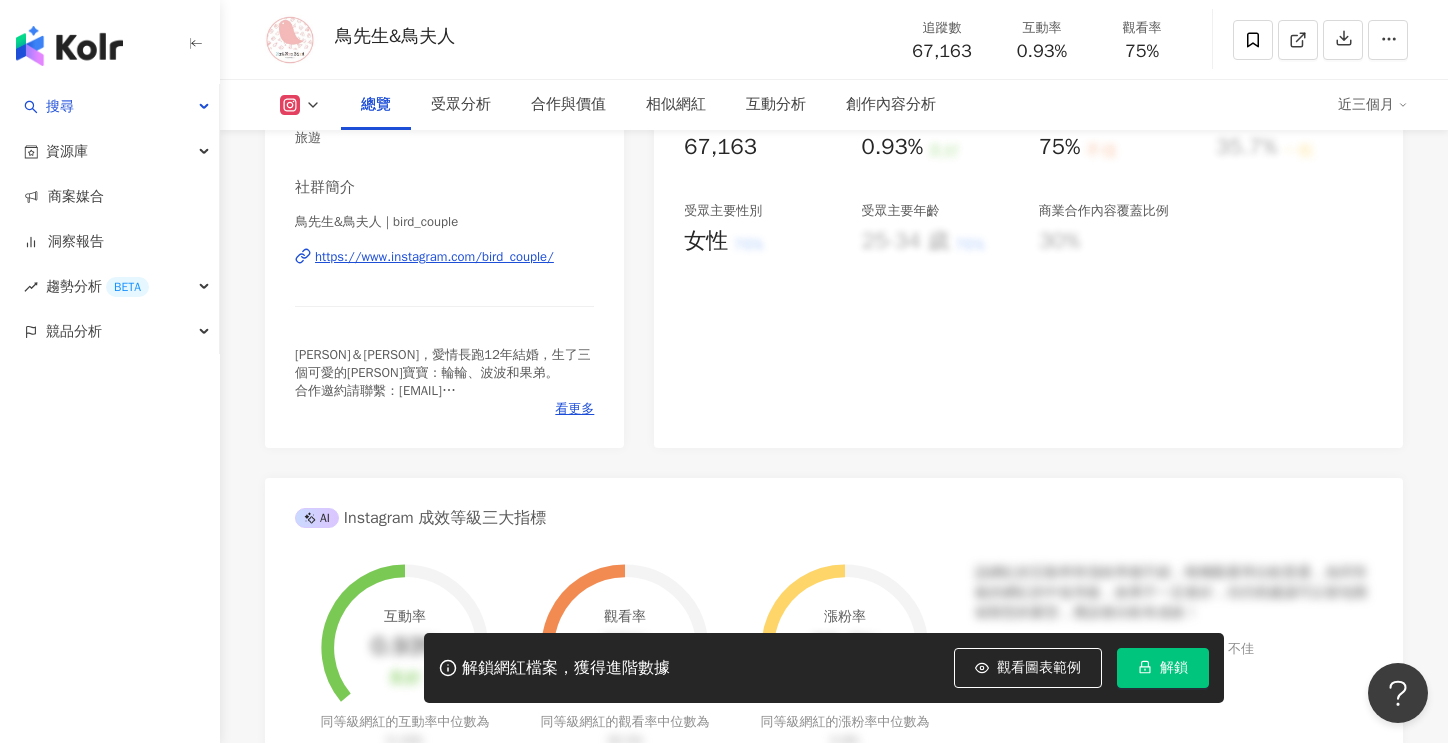 scroll, scrollTop: 1100, scrollLeft: 0, axis: vertical 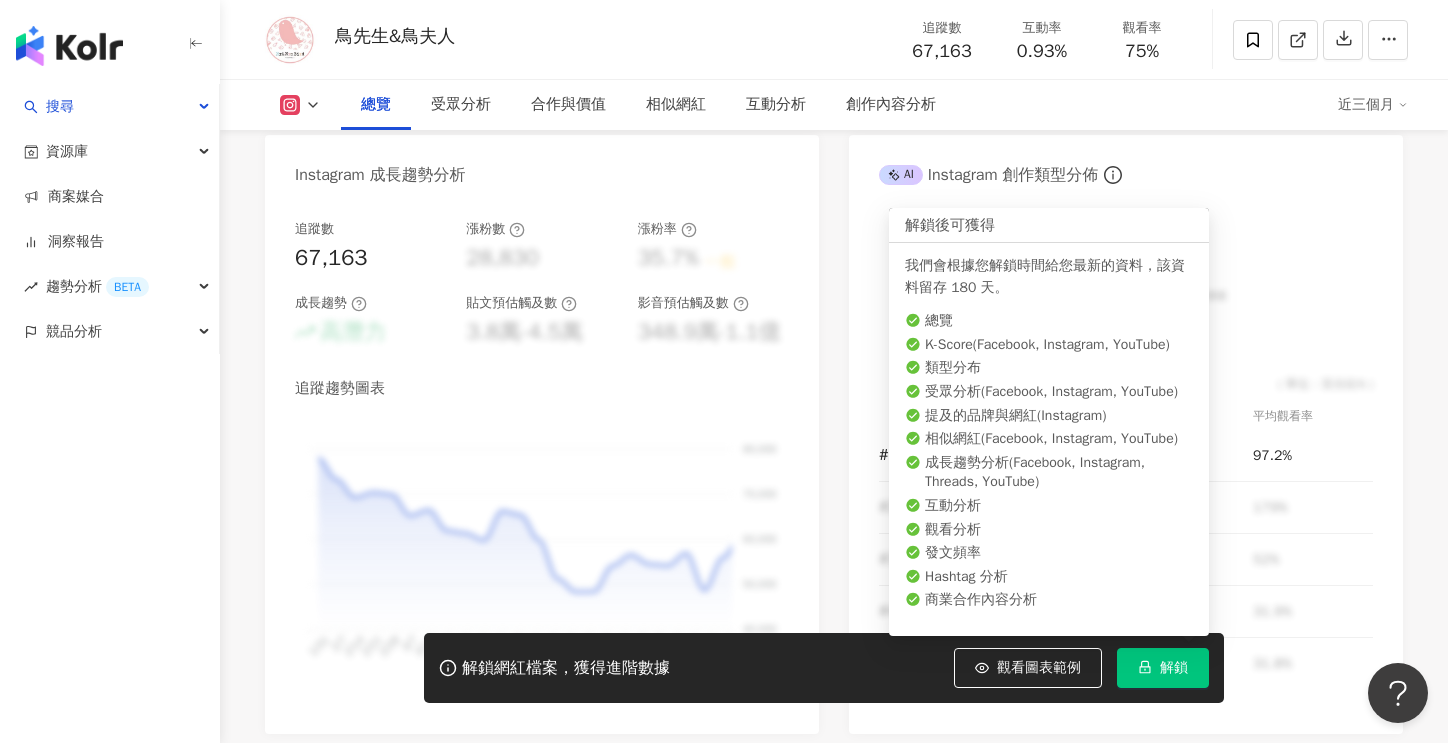 click on "解鎖" at bounding box center [1174, 668] 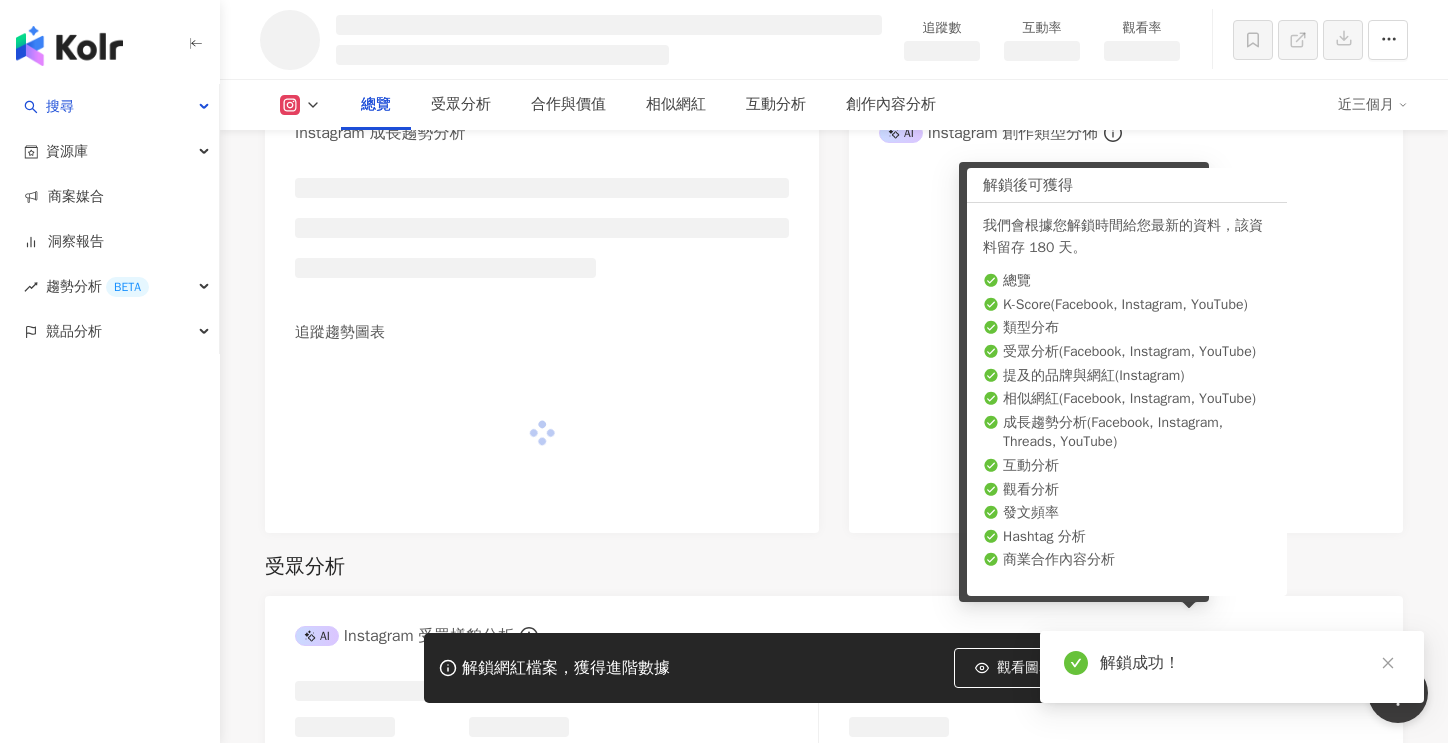 scroll, scrollTop: 1066, scrollLeft: 0, axis: vertical 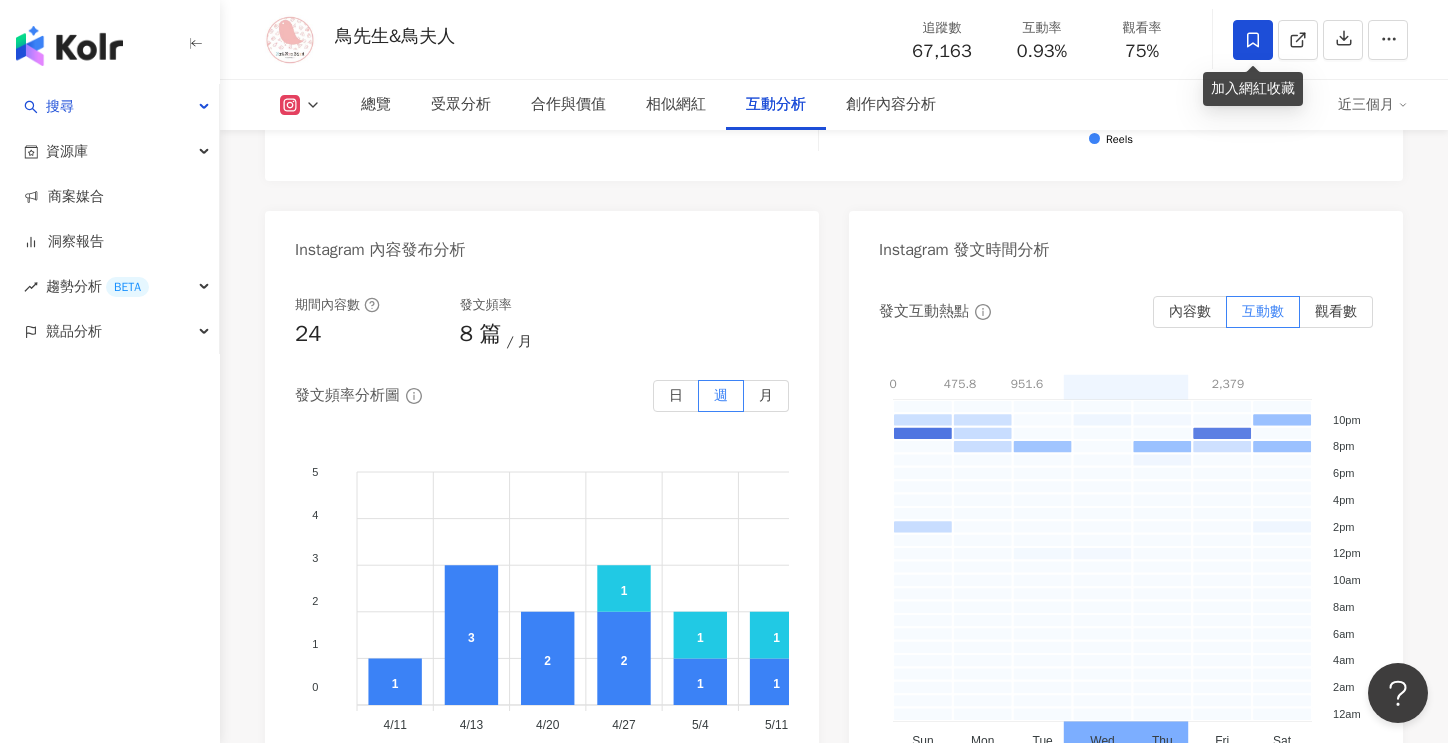 click 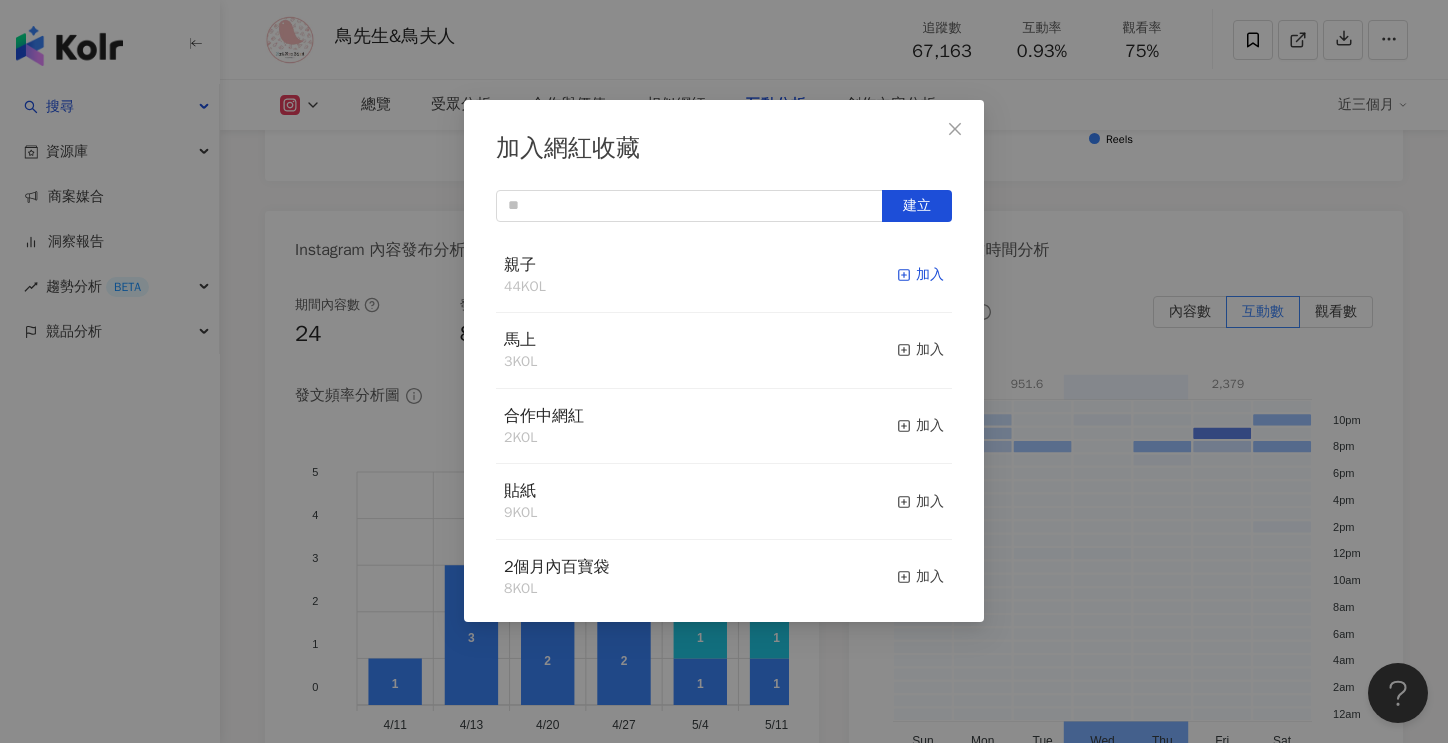 click on "加入" at bounding box center [920, 275] 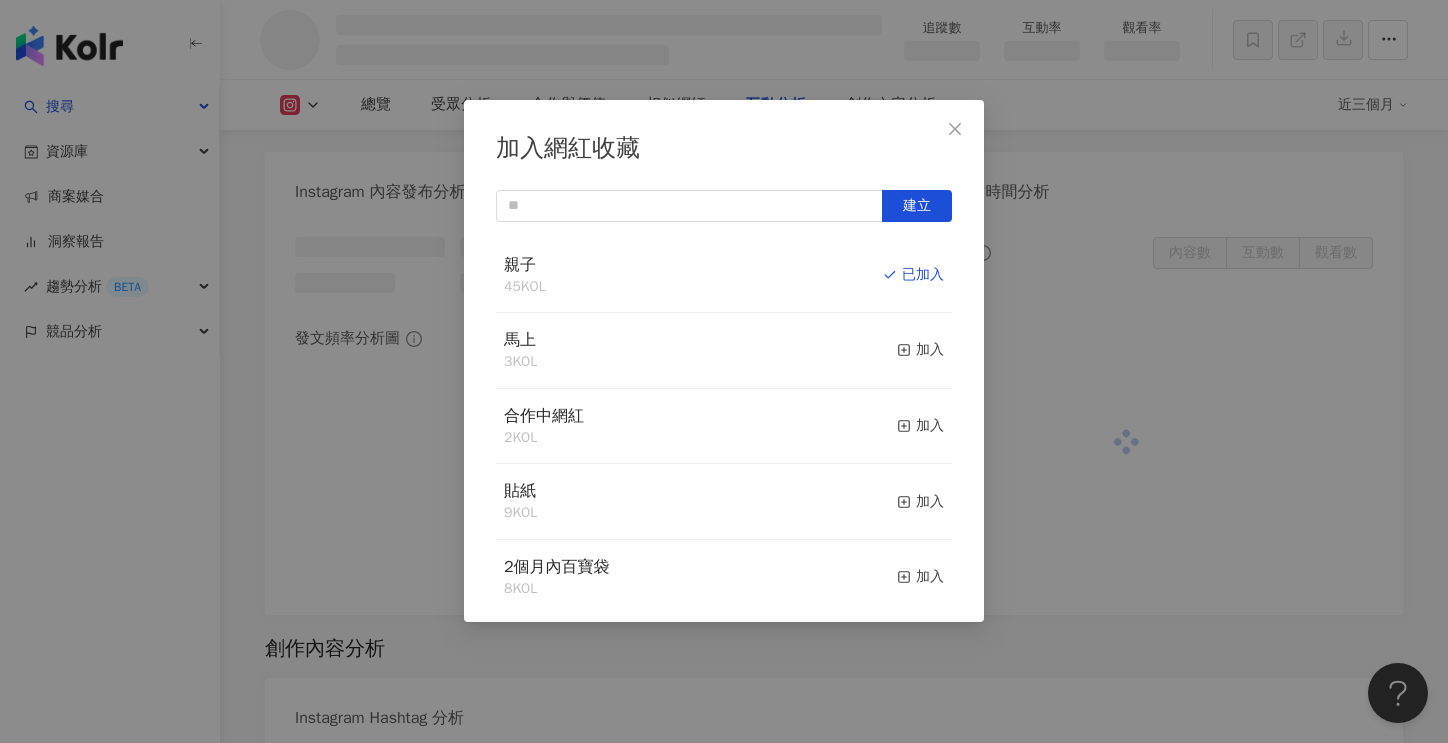 scroll, scrollTop: 4419, scrollLeft: 0, axis: vertical 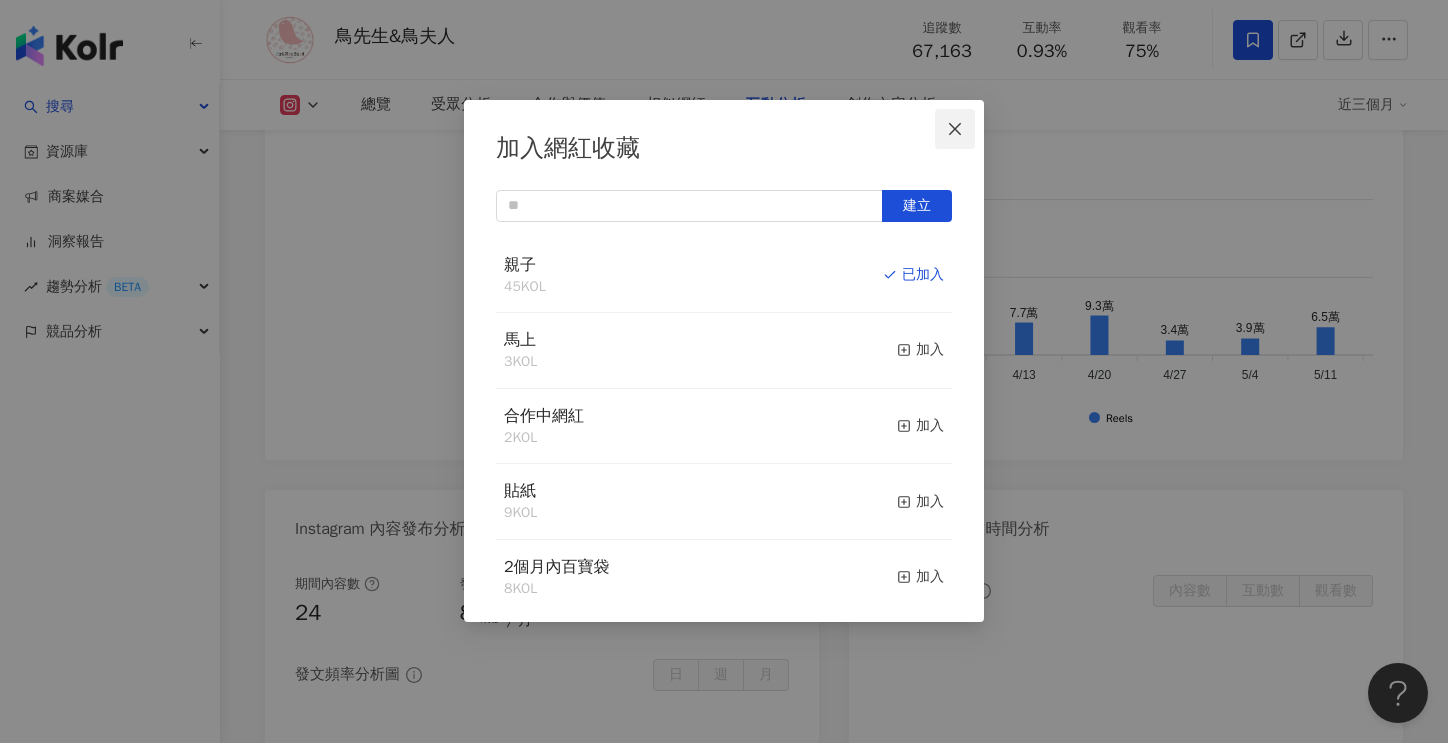 click 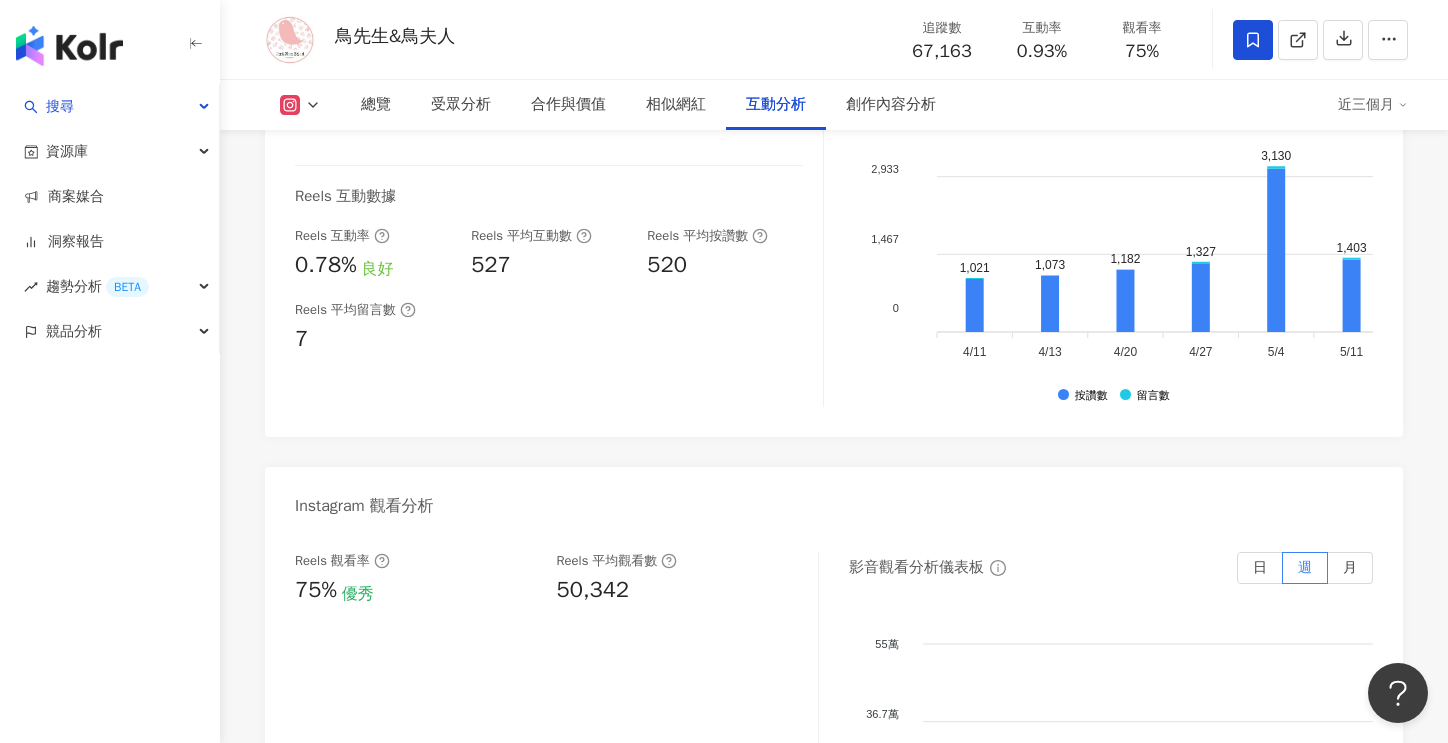 scroll, scrollTop: 3810, scrollLeft: 0, axis: vertical 